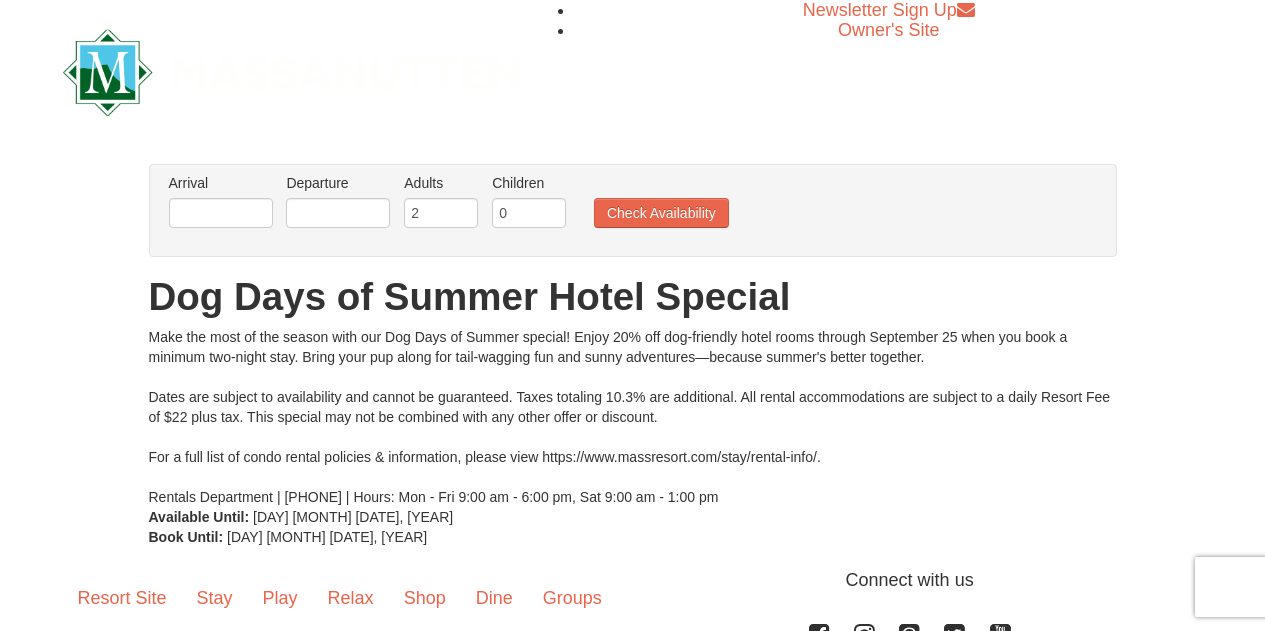 scroll, scrollTop: 0, scrollLeft: 0, axis: both 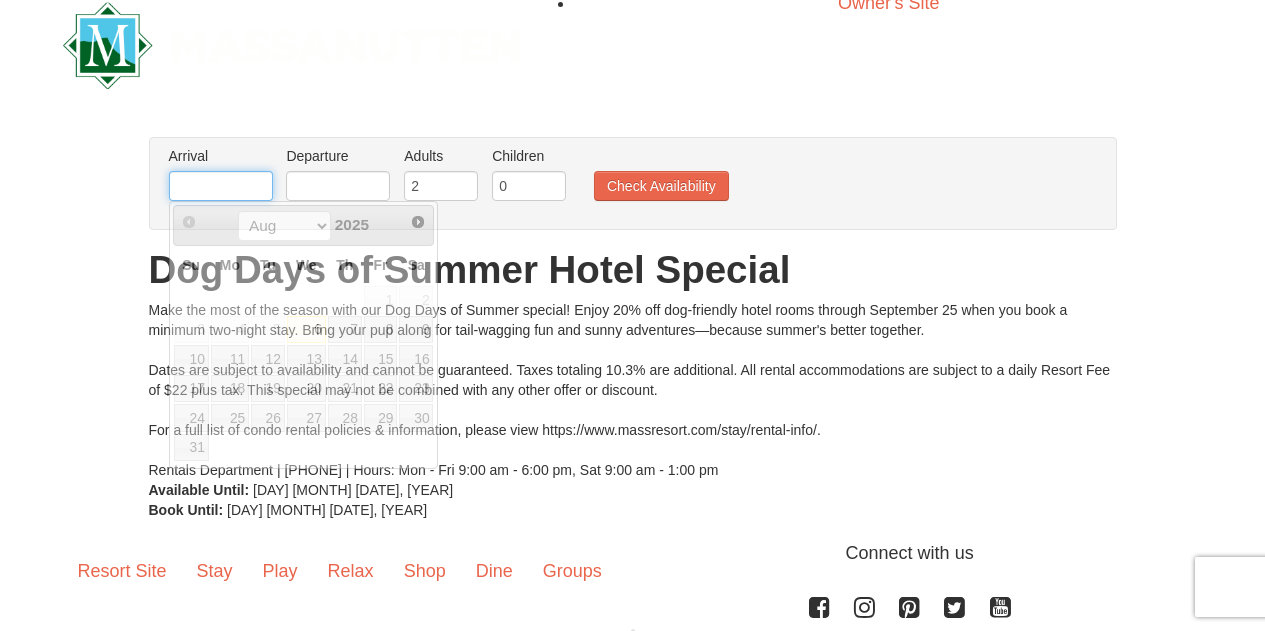 click at bounding box center (221, 186) 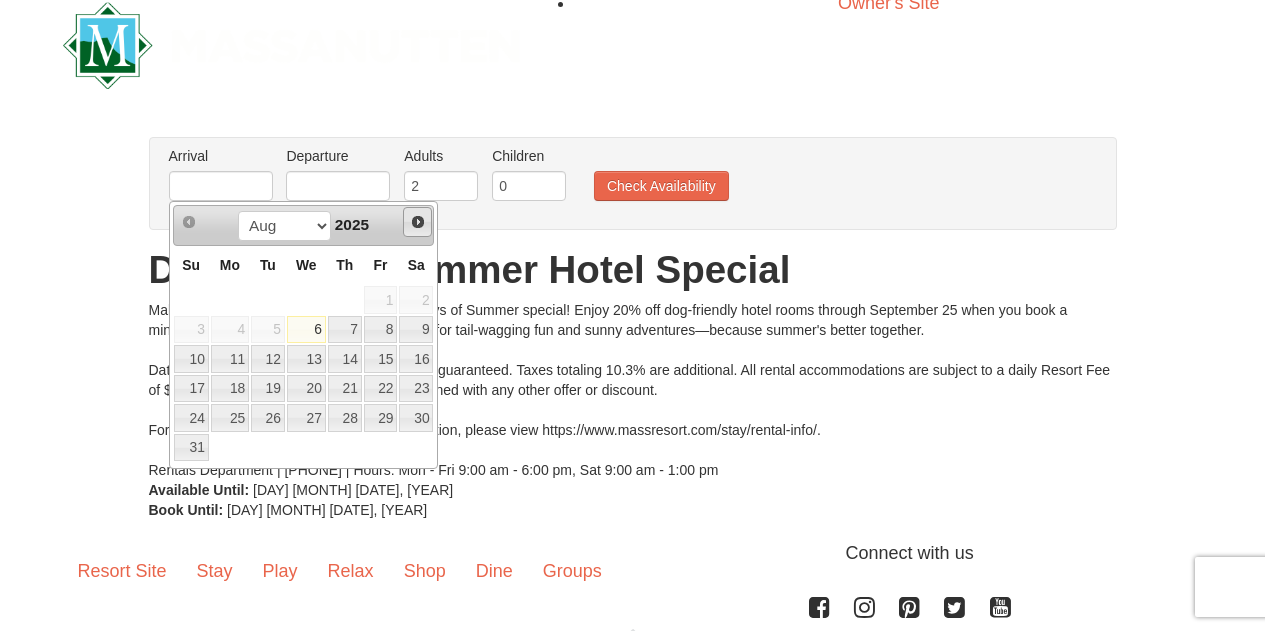 click on "Next" at bounding box center [418, 222] 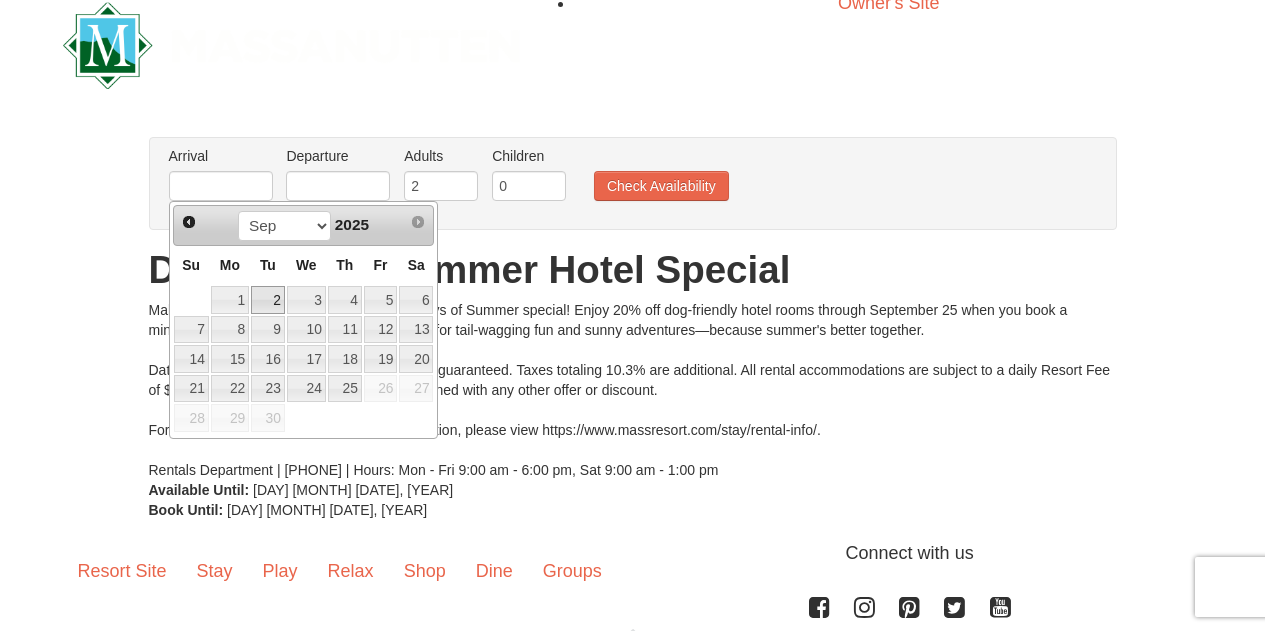 click on "2" at bounding box center (268, 300) 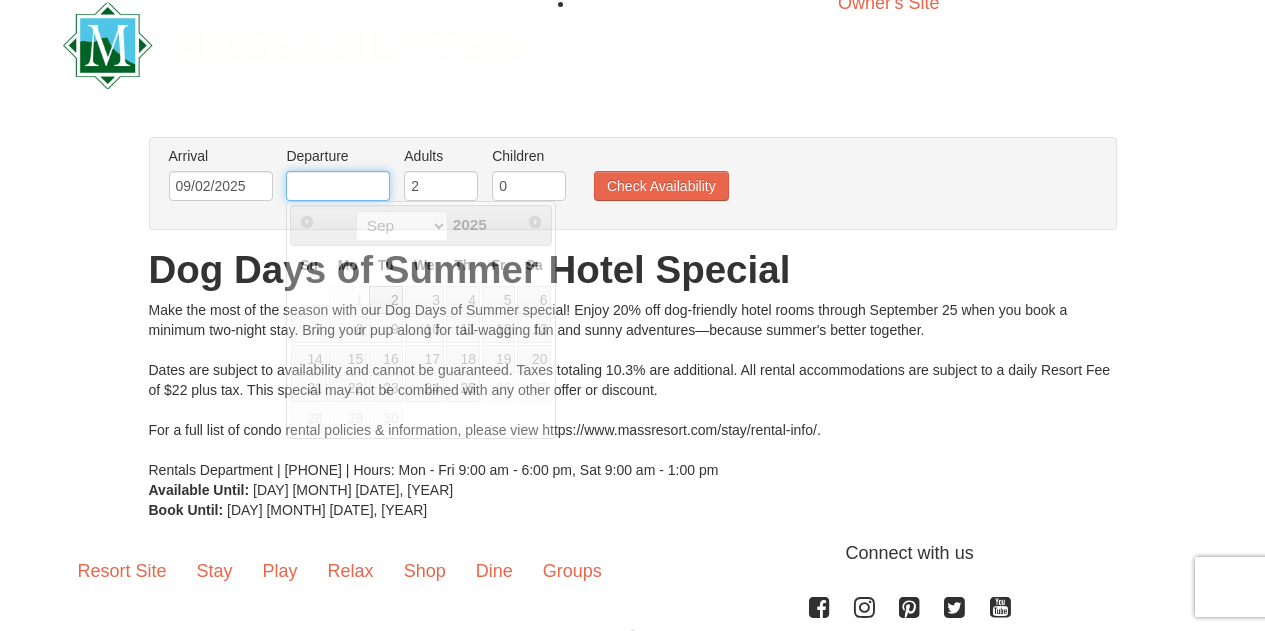click at bounding box center (338, 186) 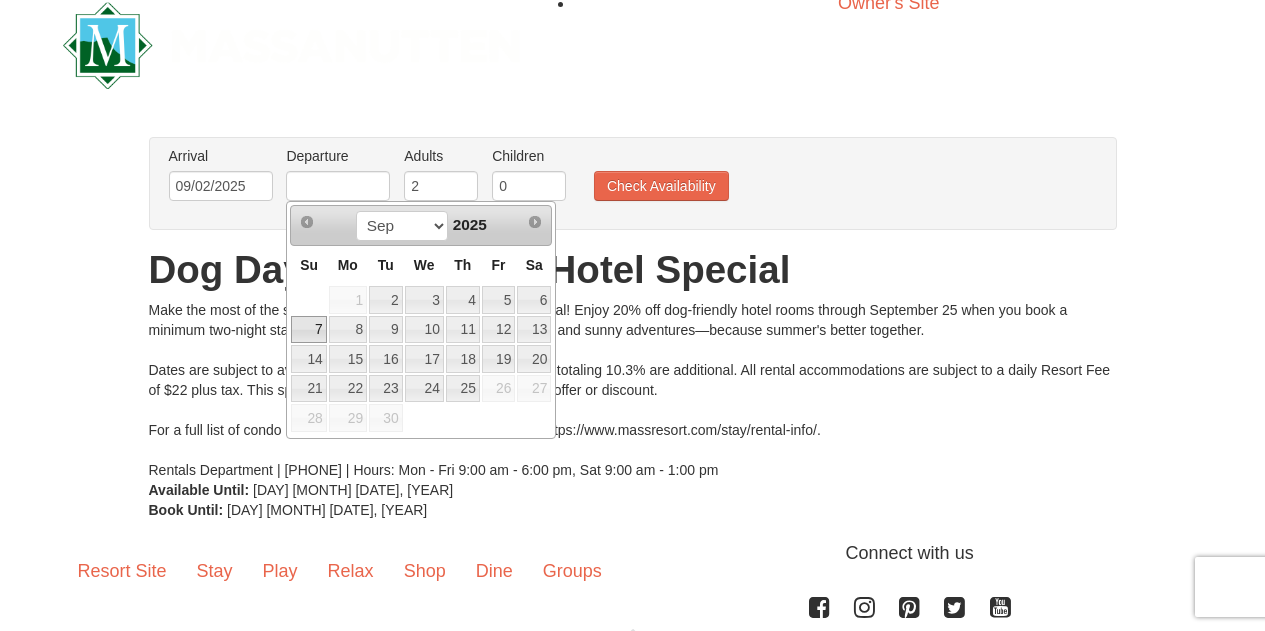 click on "7" at bounding box center [308, 330] 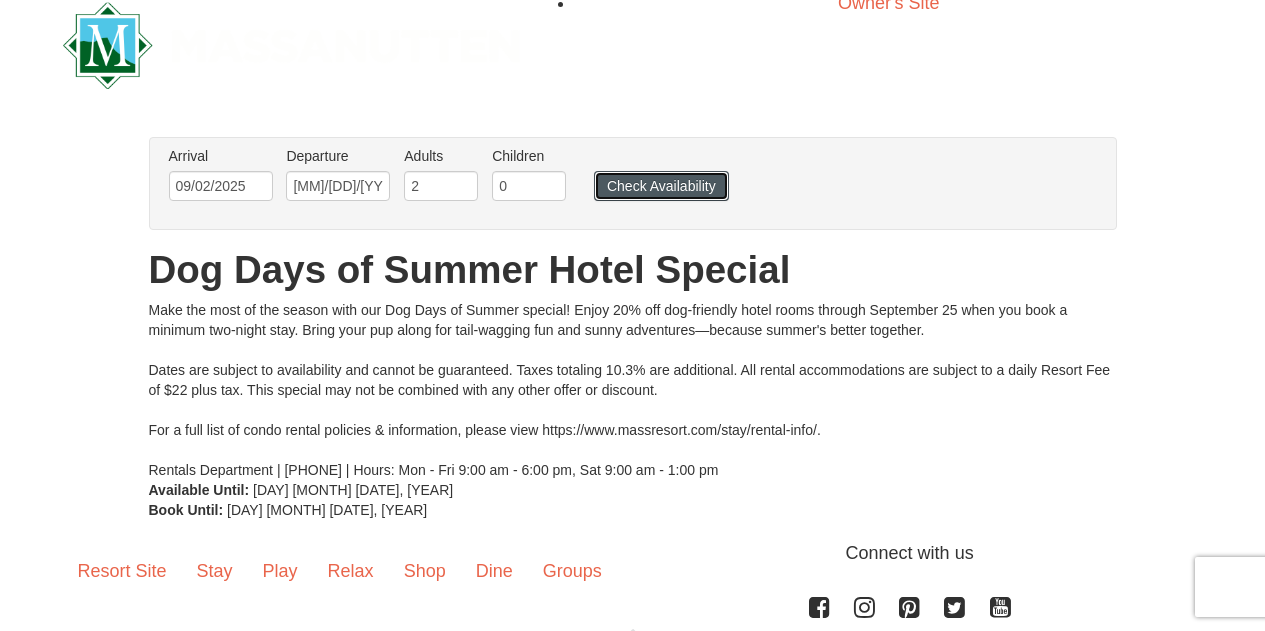 click on "Check Availability" at bounding box center (661, 186) 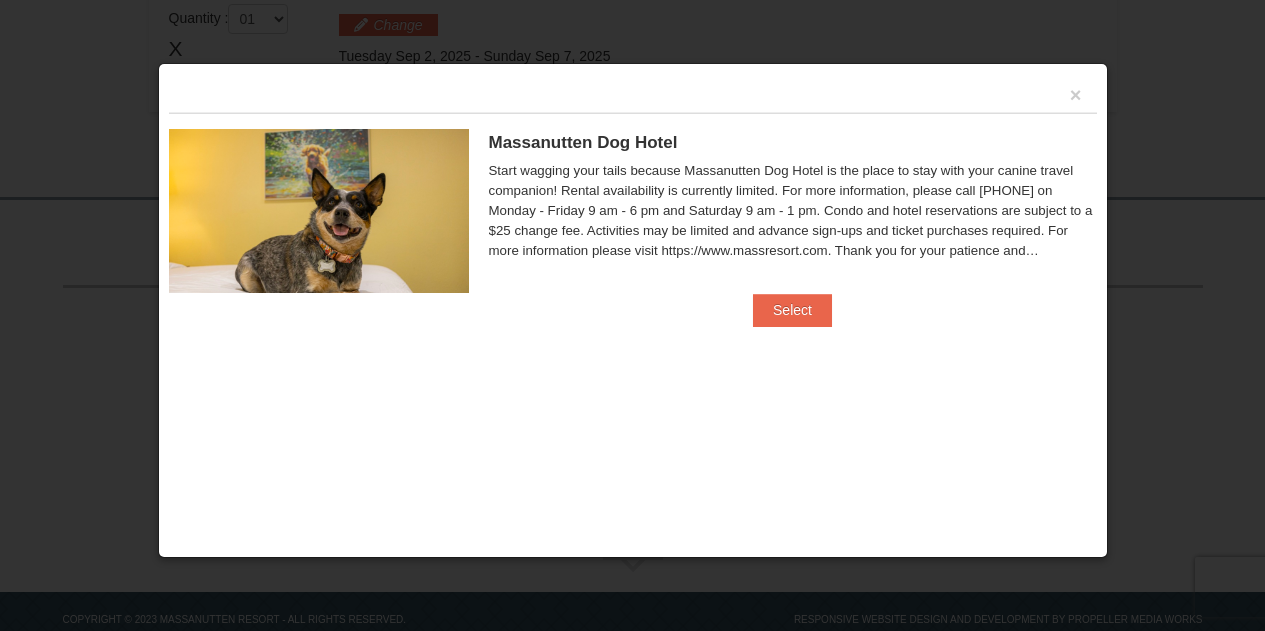 scroll, scrollTop: 611, scrollLeft: 0, axis: vertical 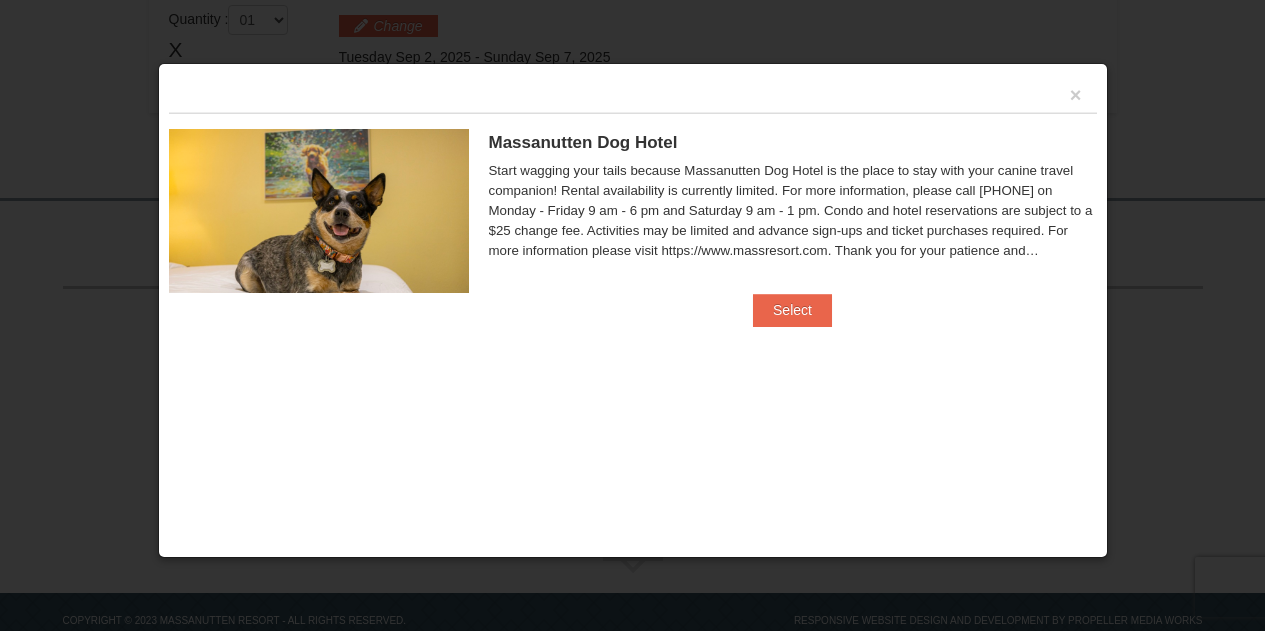 click on "Massanutten Dog Hotel
Start wagging your tails because Massanutten Dog Hotel is the place to stay with your canine travel companion!
Rental availability is currently limited. For more information, please call 540.289.4952 on Monday - Friday 9 am - 6 pm and Saturday 9 am - 1 pm. Condo and hotel reservations are subject to a $25 change fee.
Activities may be limited and advance sign-ups and ticket purchases required. For more information please visit https://www.massresort.com. Thank you for your patience and understanding. We look forward to welcoming you!
Book Now" at bounding box center [633, 227] 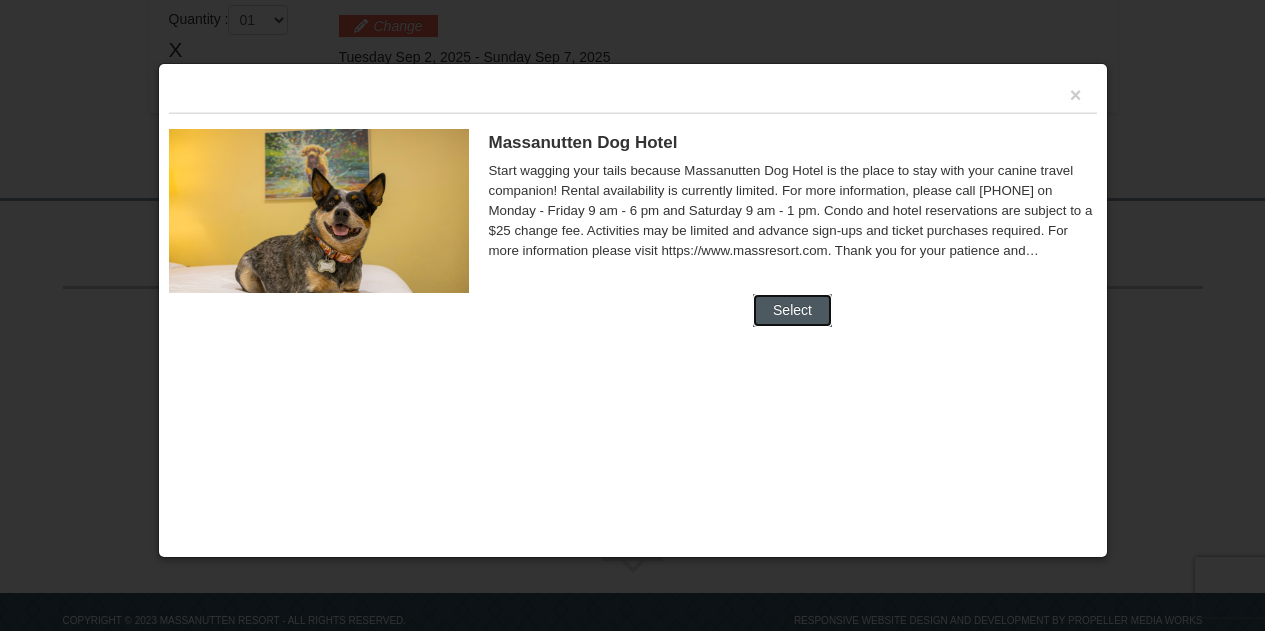 click on "Select" at bounding box center [792, 310] 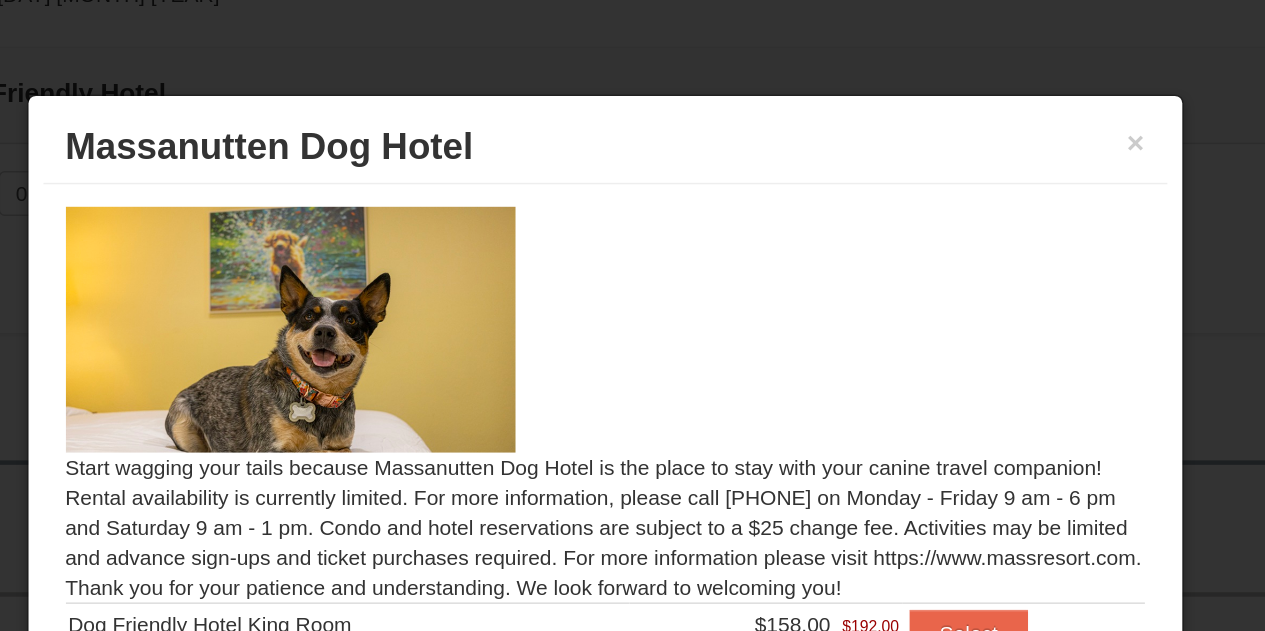 scroll, scrollTop: 498, scrollLeft: 0, axis: vertical 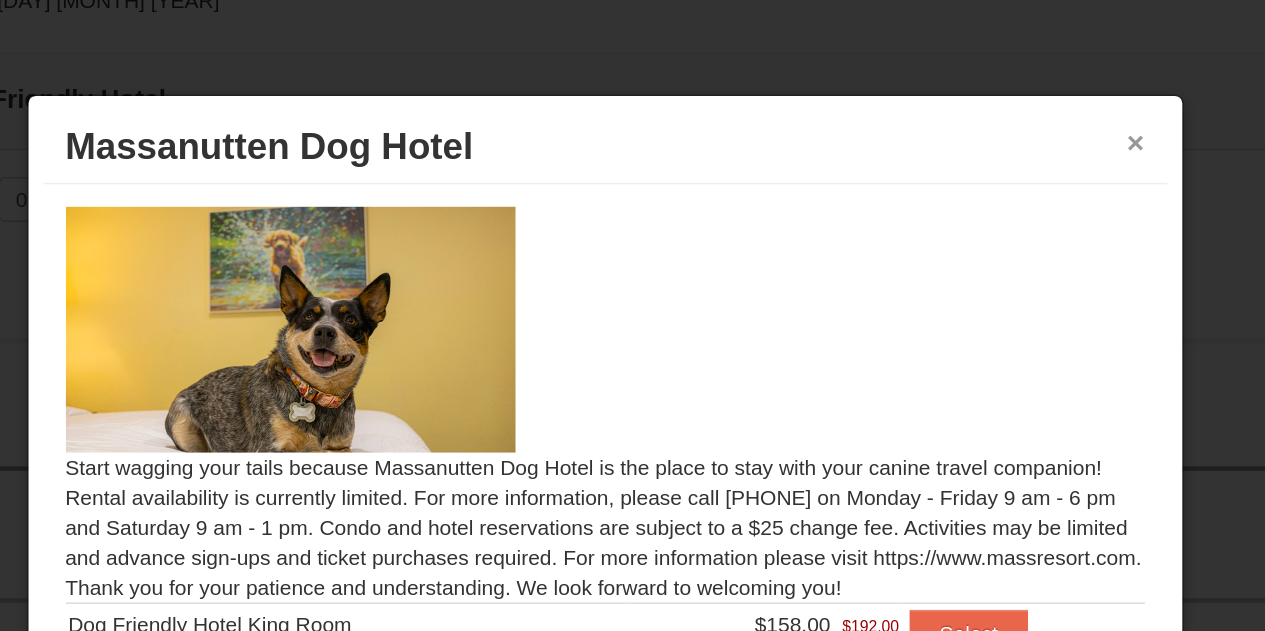 click on "×" at bounding box center [987, 95] 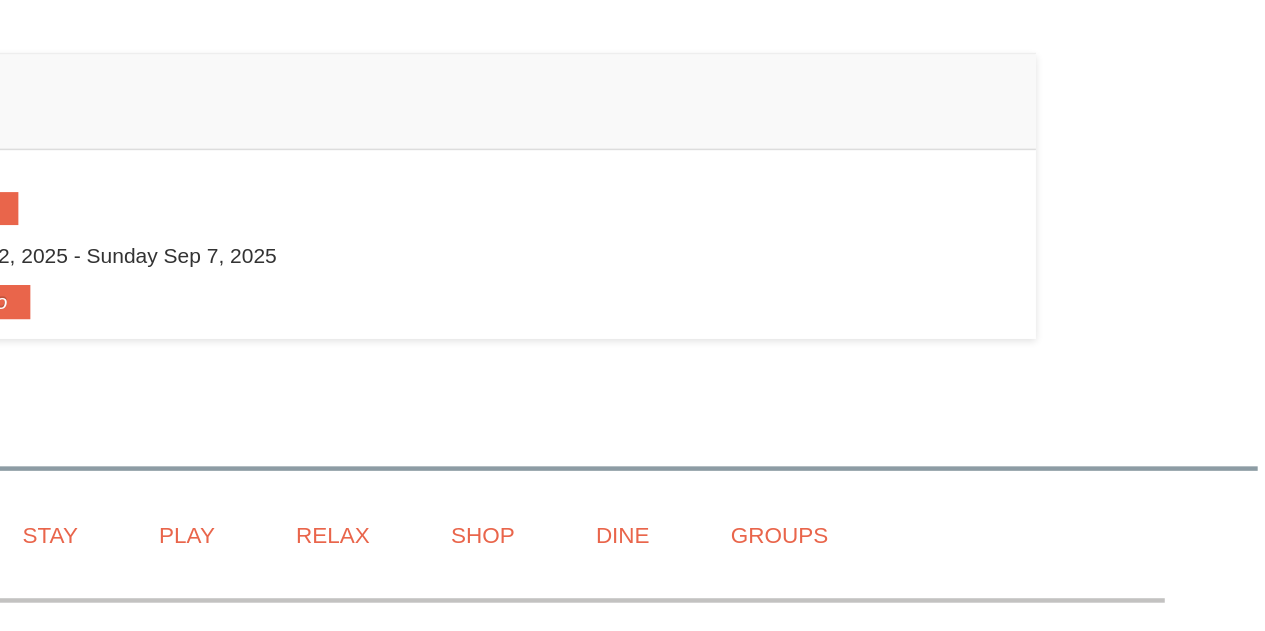 scroll, scrollTop: 498, scrollLeft: 0, axis: vertical 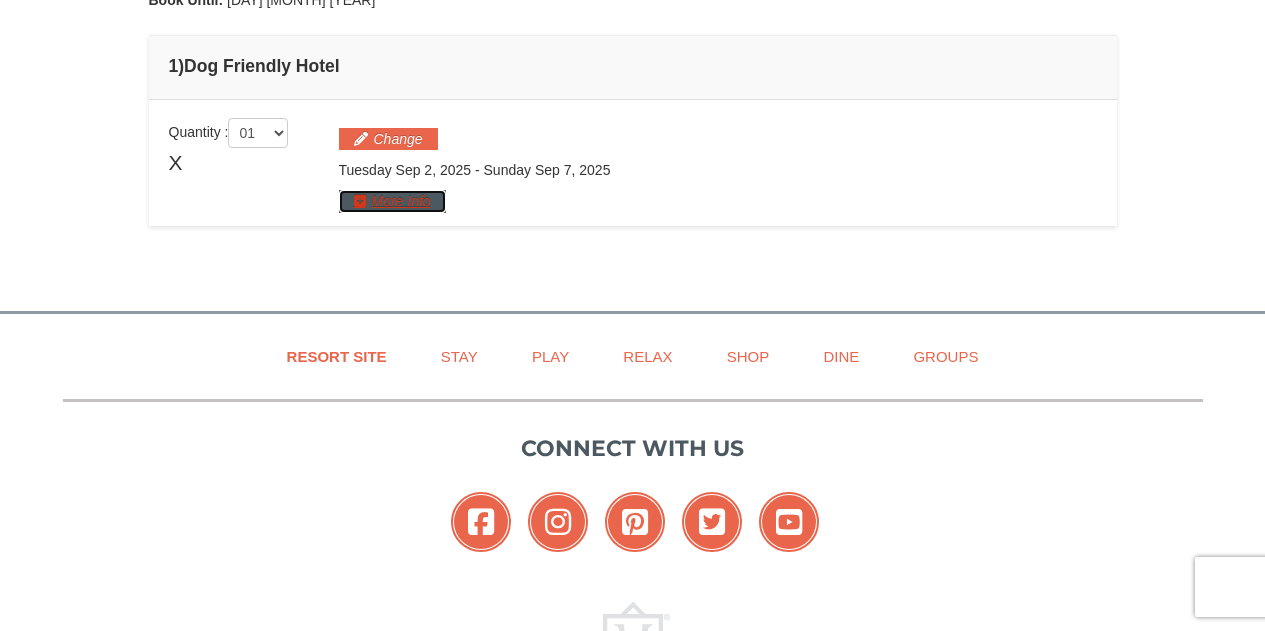 click on "More Info" at bounding box center (392, 201) 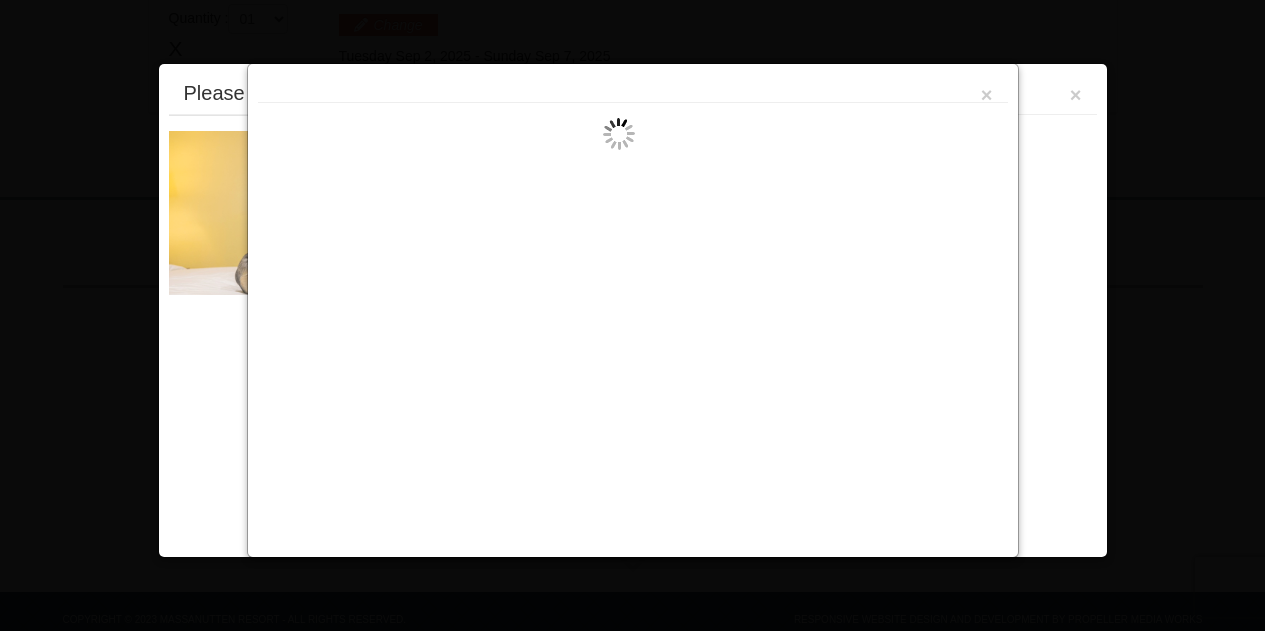 scroll, scrollTop: 616, scrollLeft: 0, axis: vertical 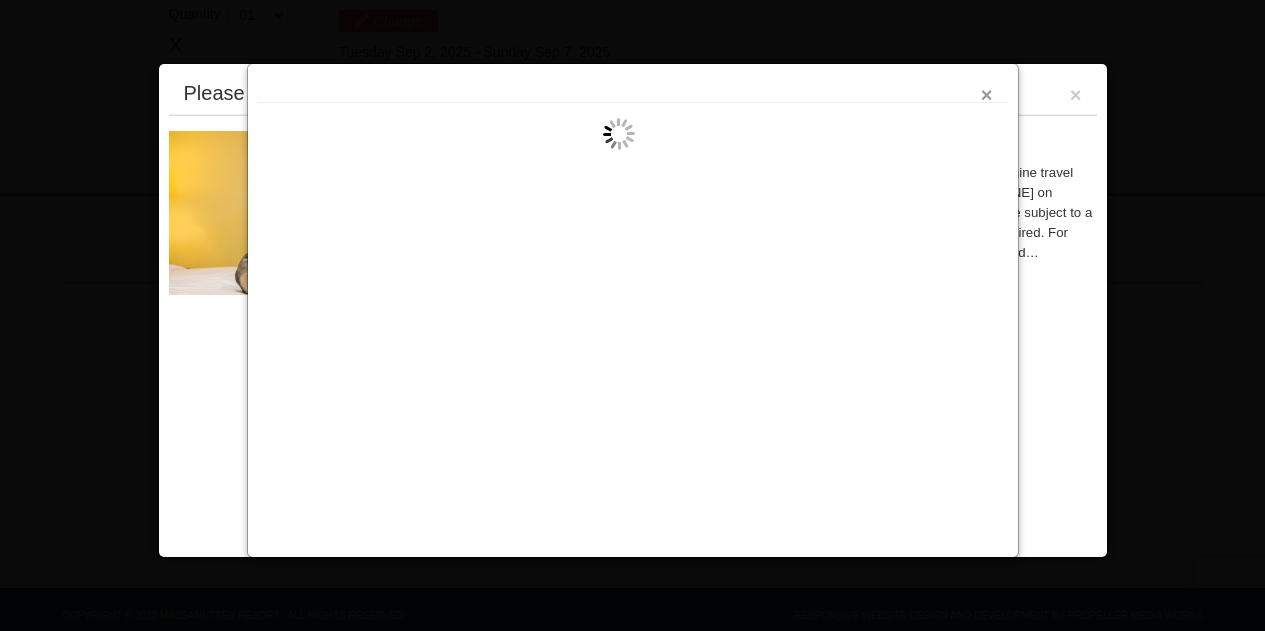click on "×" at bounding box center [987, 95] 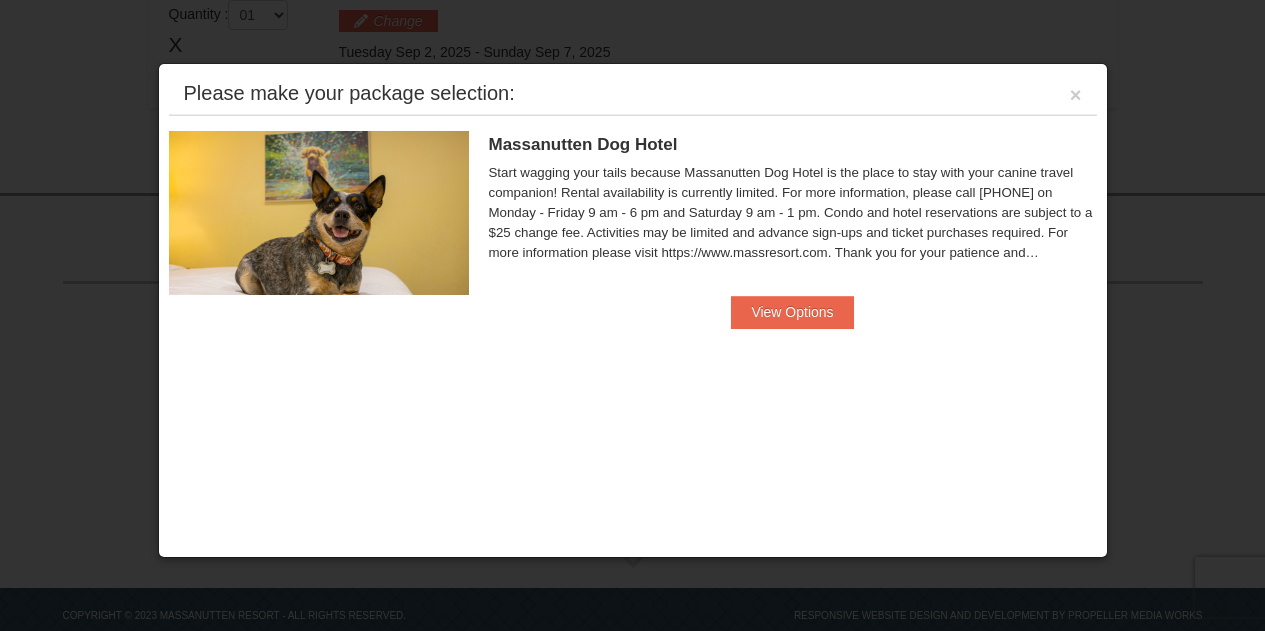 click on "Please make your package selection:
×" at bounding box center [633, 94] 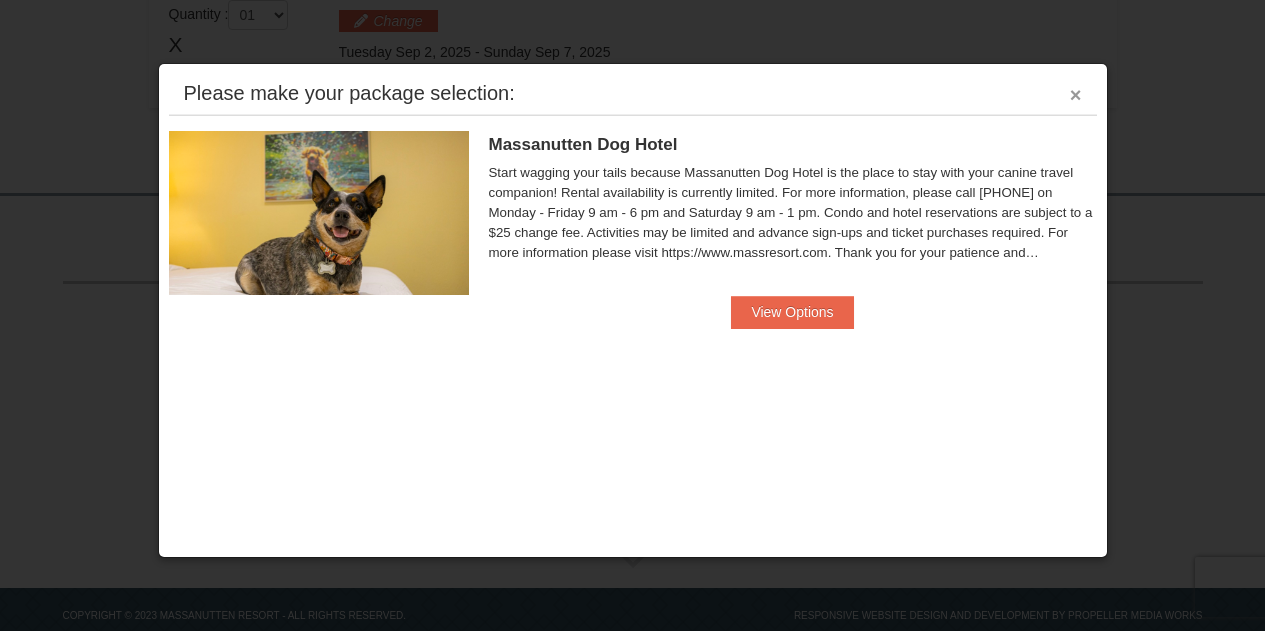 click on "×" at bounding box center (1076, 95) 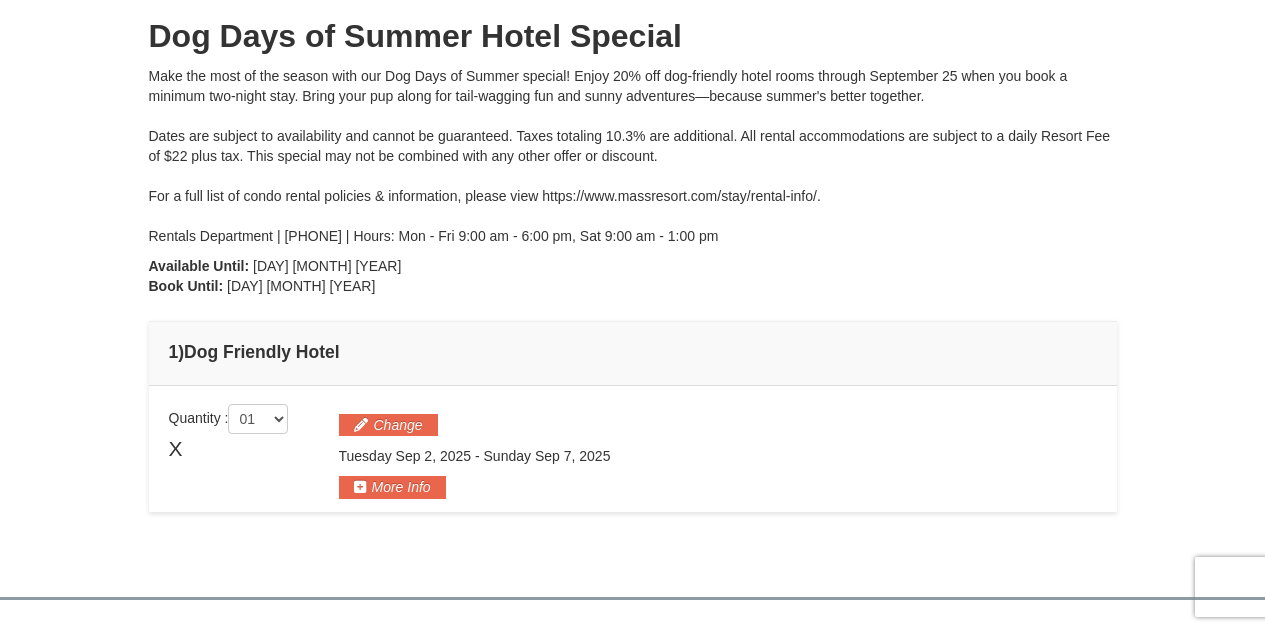 scroll, scrollTop: 0, scrollLeft: 0, axis: both 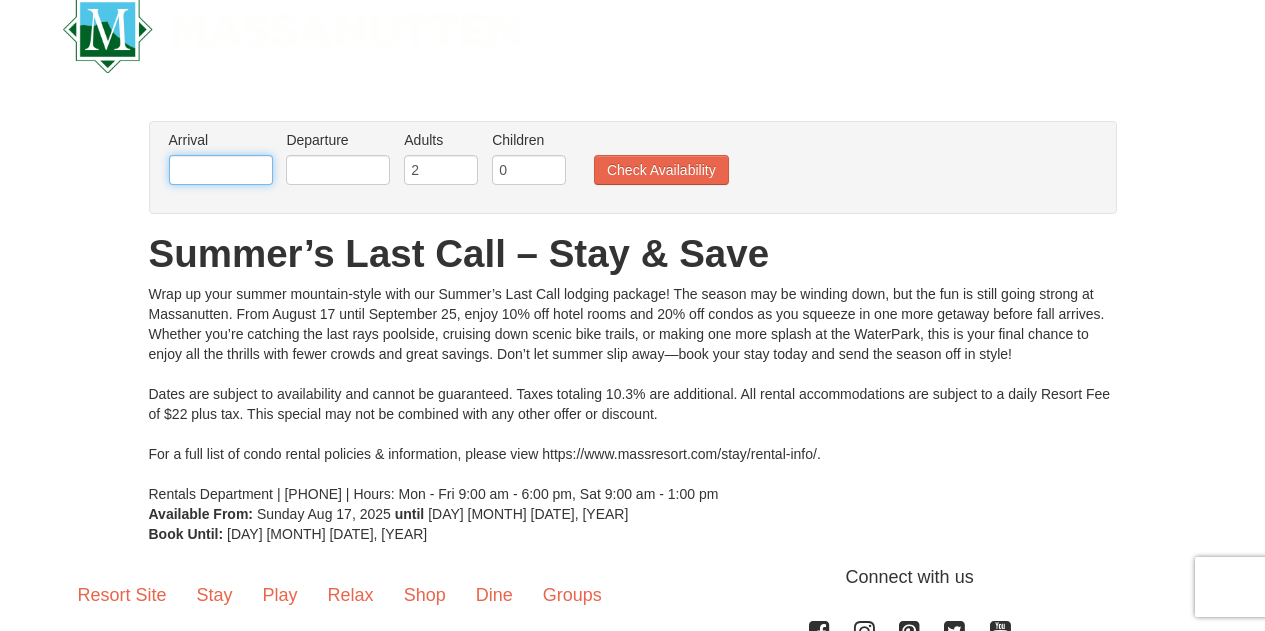 click at bounding box center [221, 170] 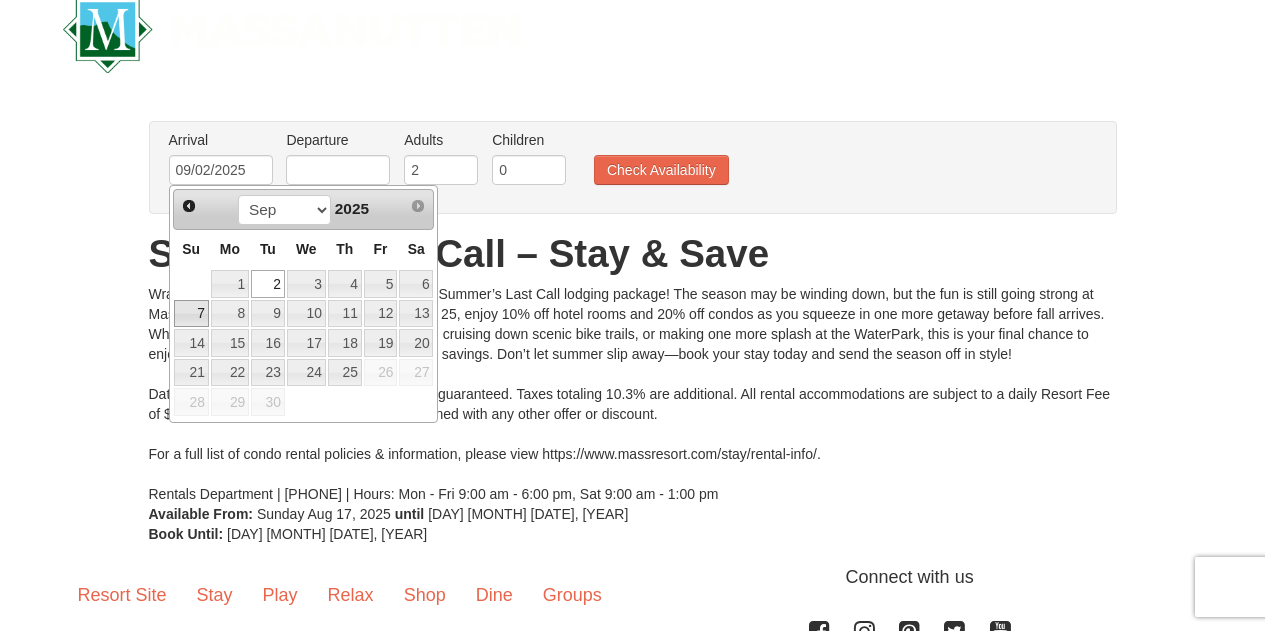 click on "7" at bounding box center (191, 314) 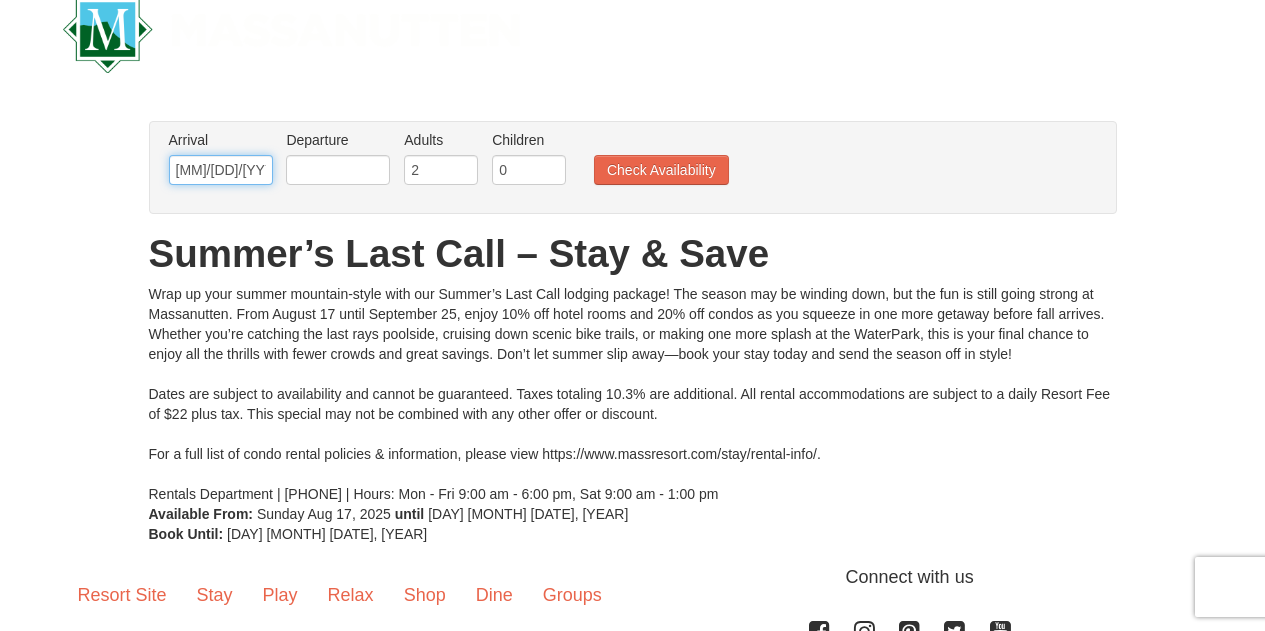 click on "[DATE]" at bounding box center [221, 170] 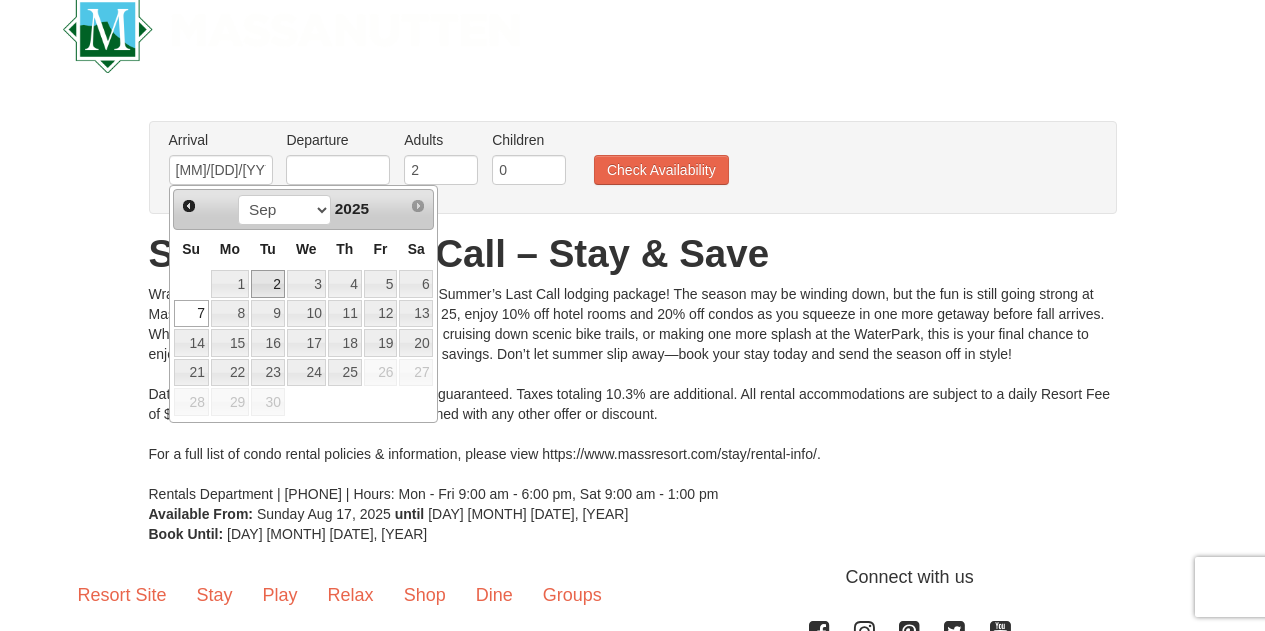 click on "2" at bounding box center (268, 284) 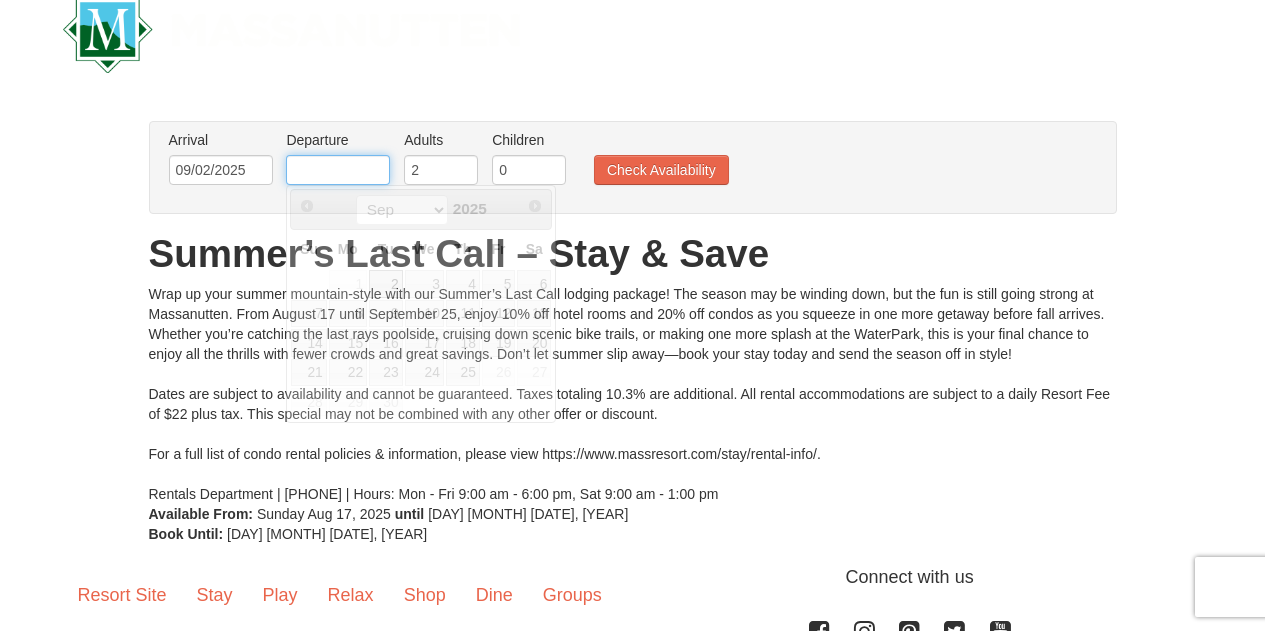 click at bounding box center (338, 170) 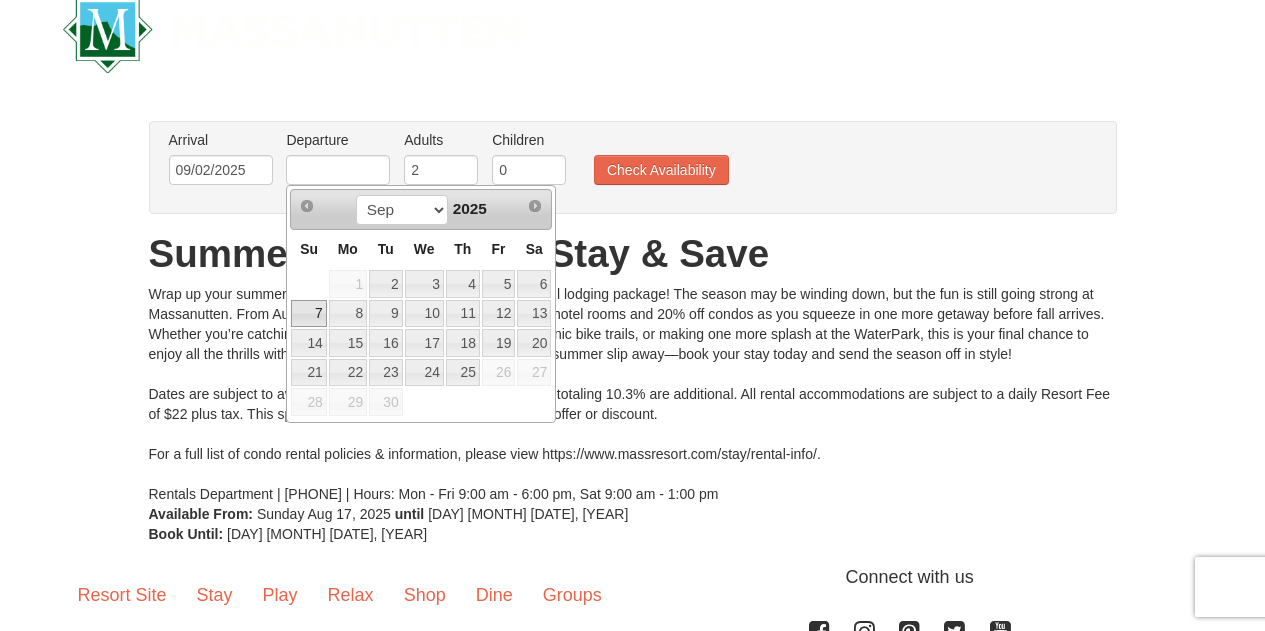 click on "7" at bounding box center (308, 314) 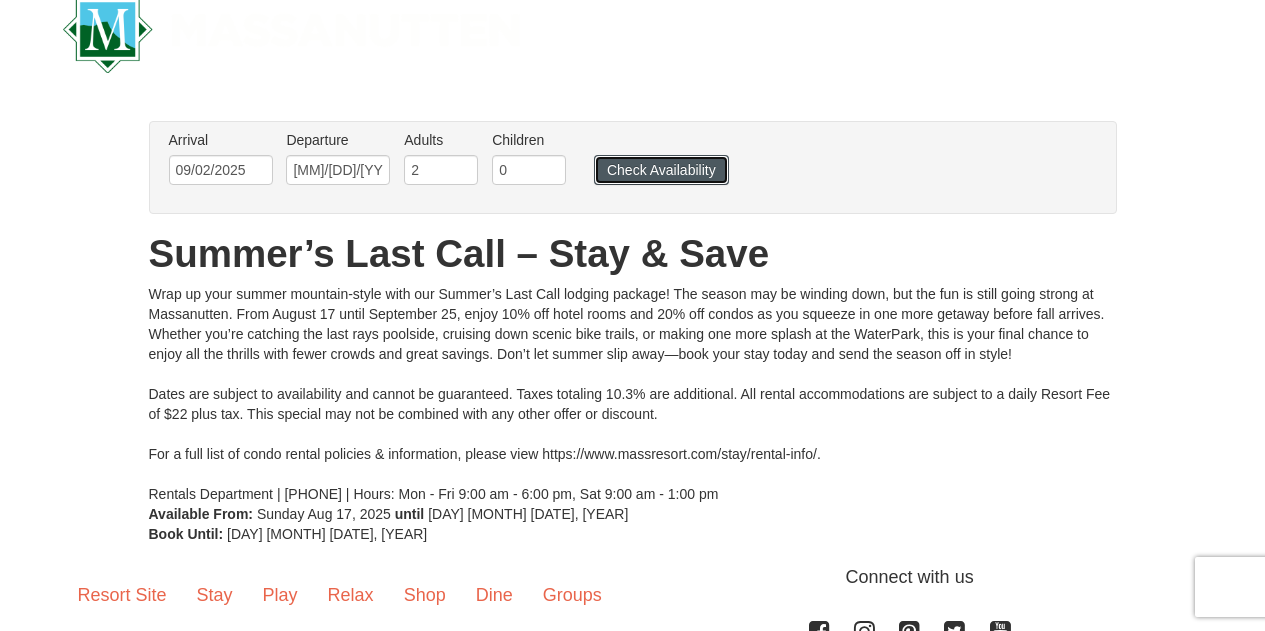 click on "Check Availability" at bounding box center [661, 170] 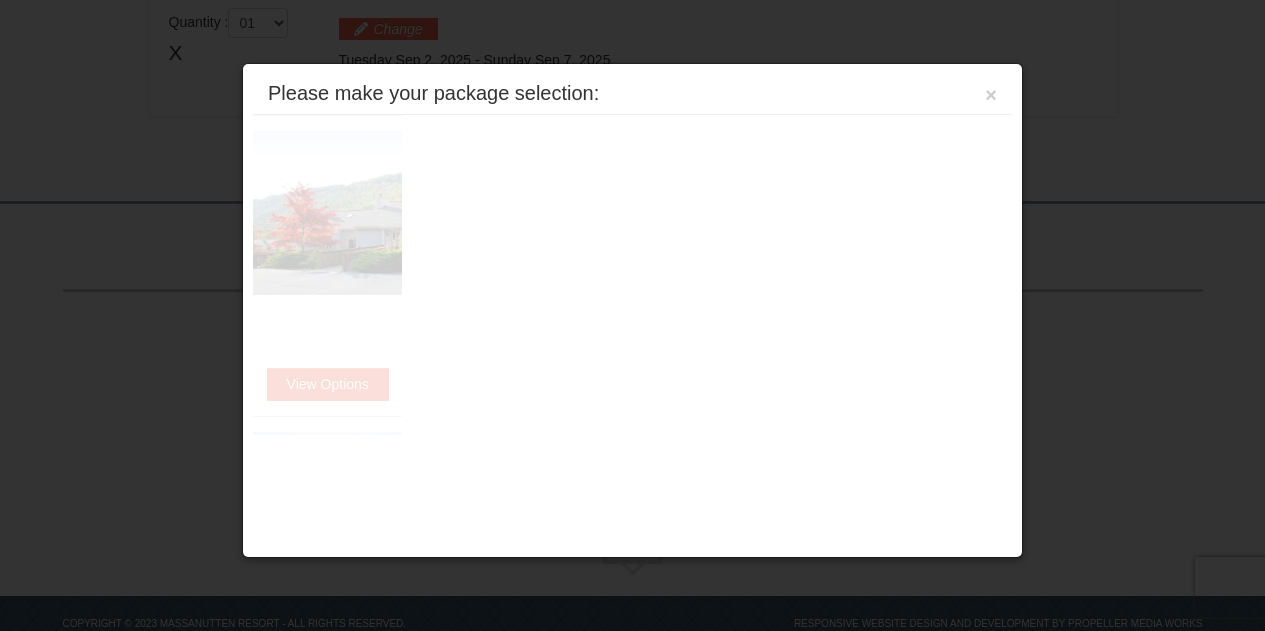 scroll, scrollTop: 652, scrollLeft: 0, axis: vertical 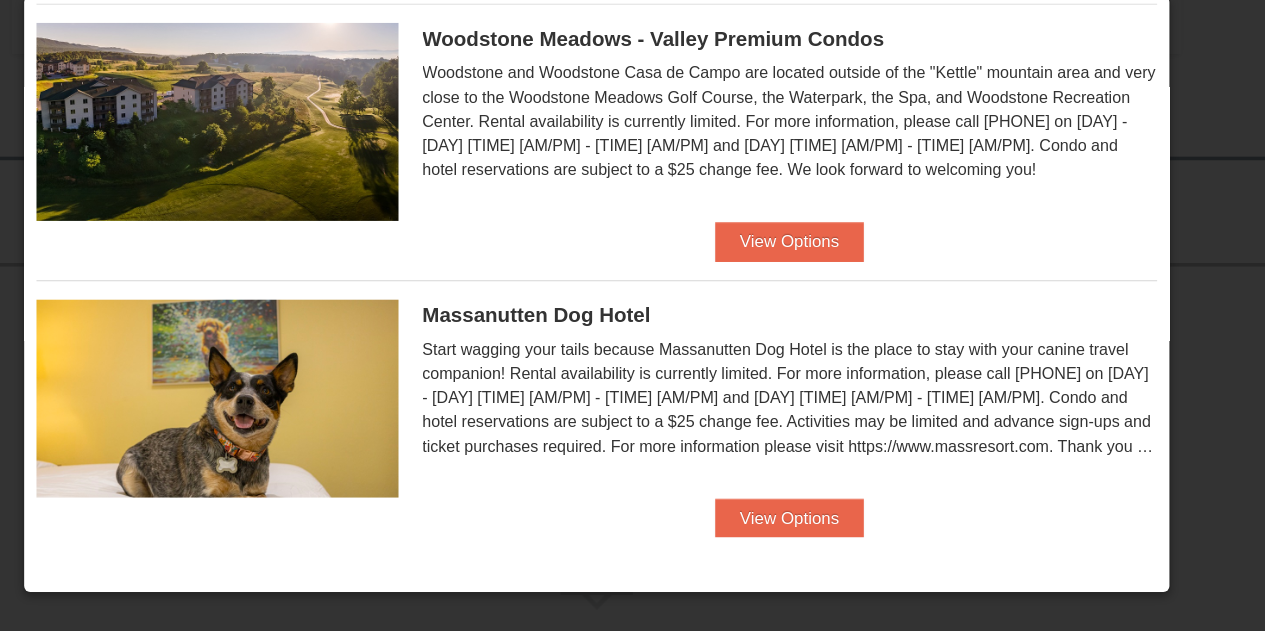drag, startPoint x: 806, startPoint y: 388, endPoint x: 658, endPoint y: 286, distance: 179.74426 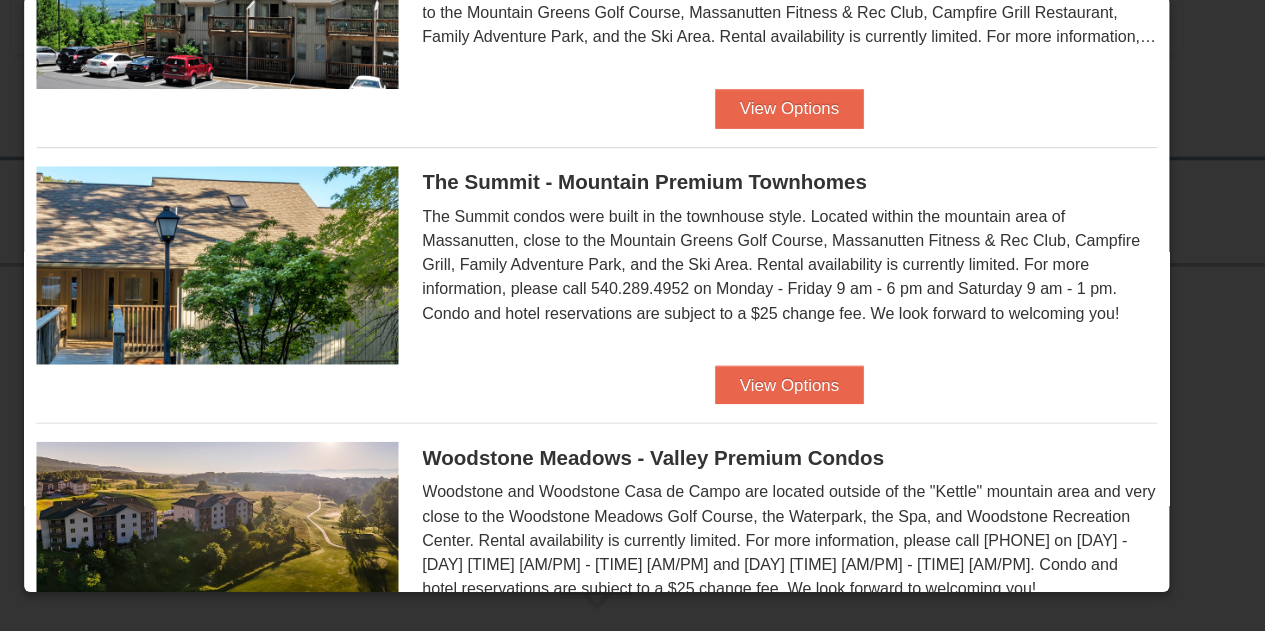 scroll, scrollTop: 838, scrollLeft: 0, axis: vertical 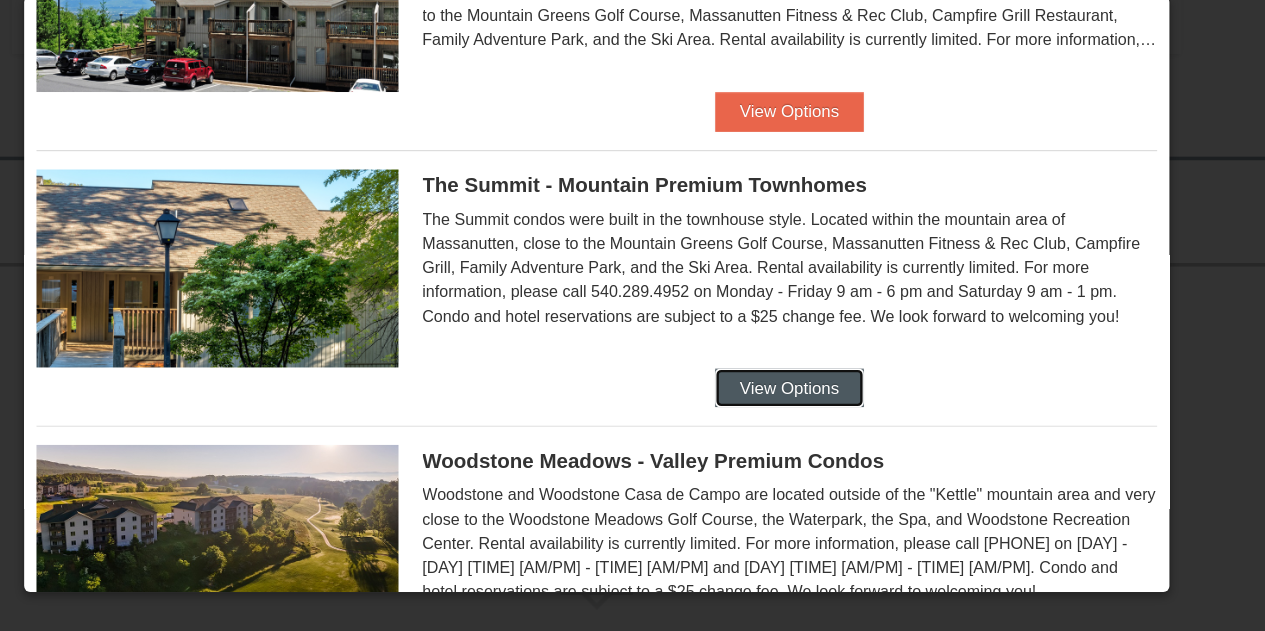 click on "View Options" at bounding box center [792, 388] 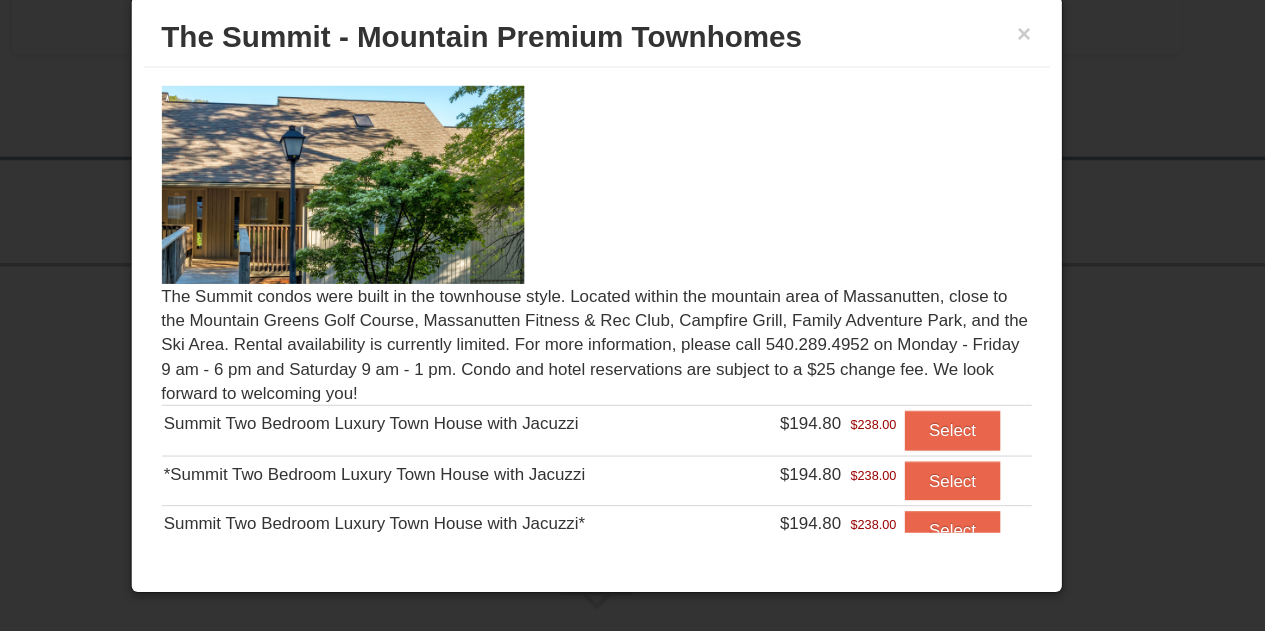 drag, startPoint x: 634, startPoint y: 400, endPoint x: 645, endPoint y: 422, distance: 24.596748 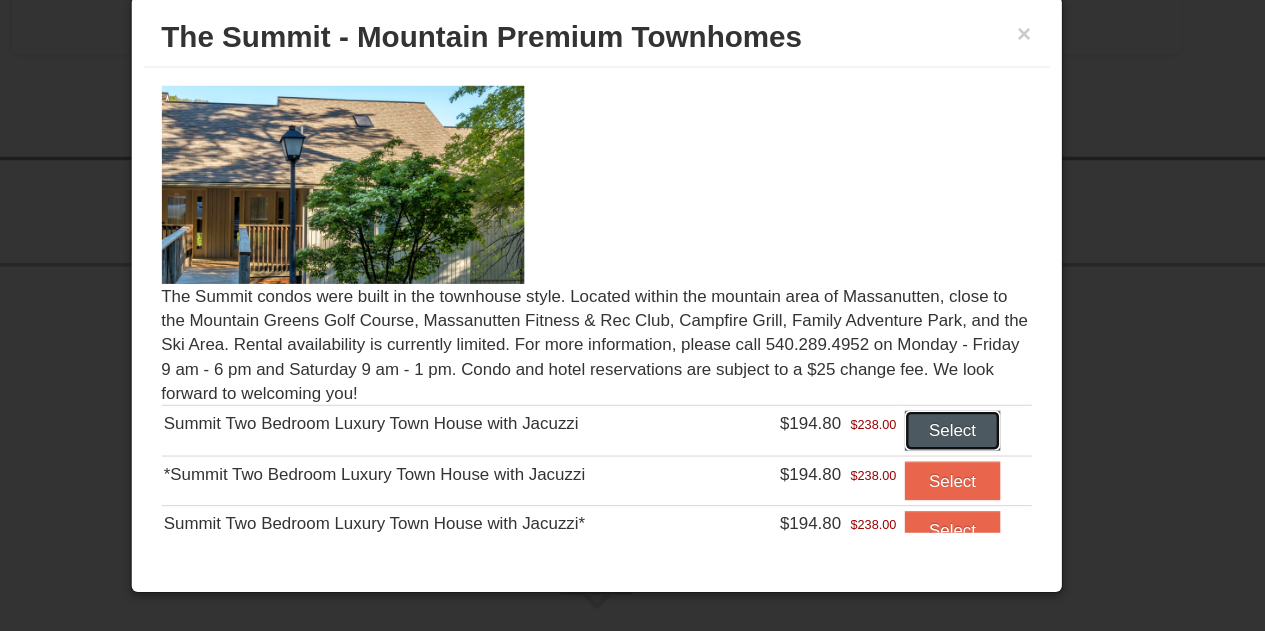 click on "Select" at bounding box center [927, 423] 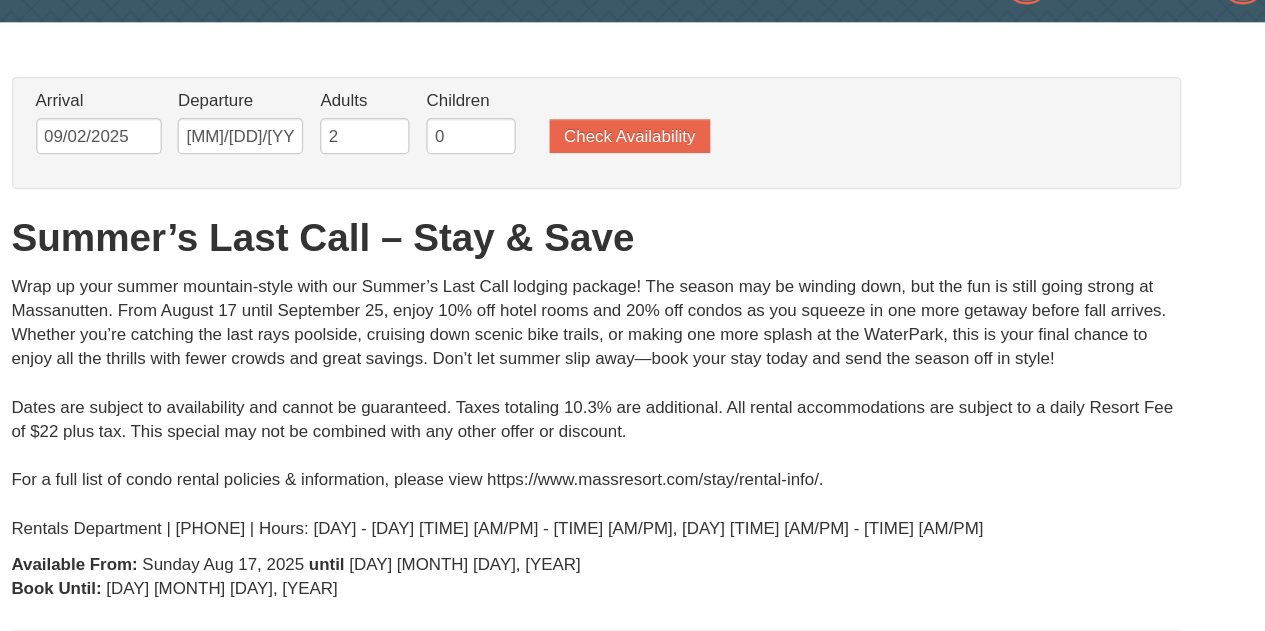 scroll, scrollTop: 0, scrollLeft: 0, axis: both 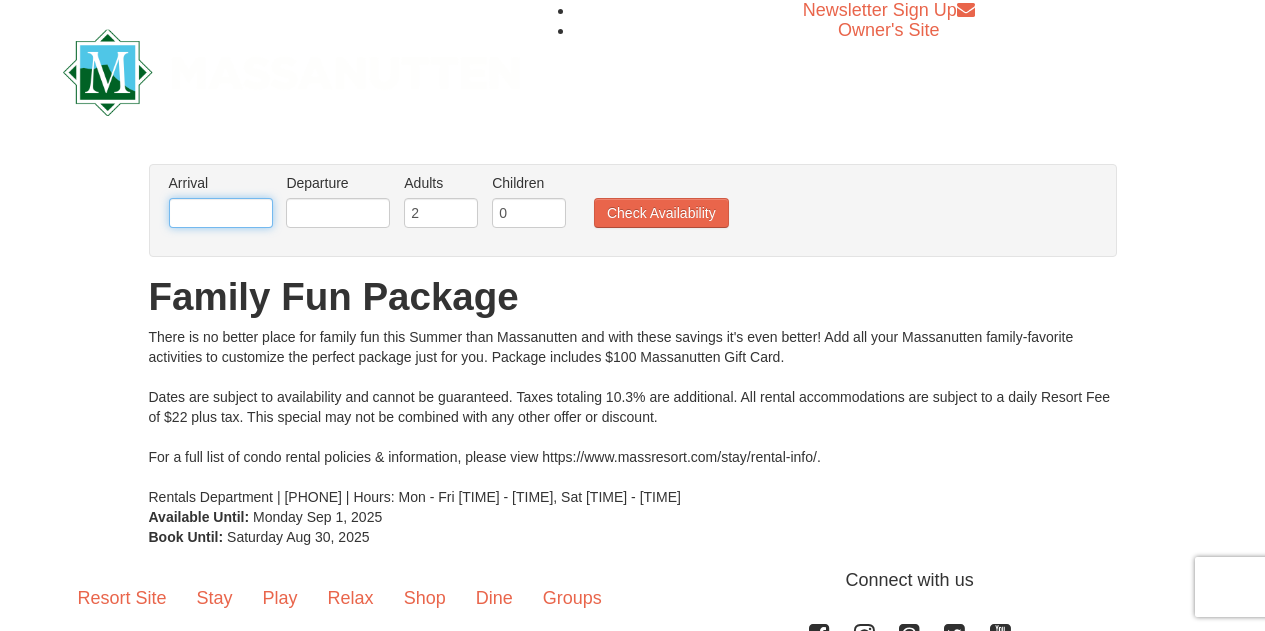 click at bounding box center (221, 213) 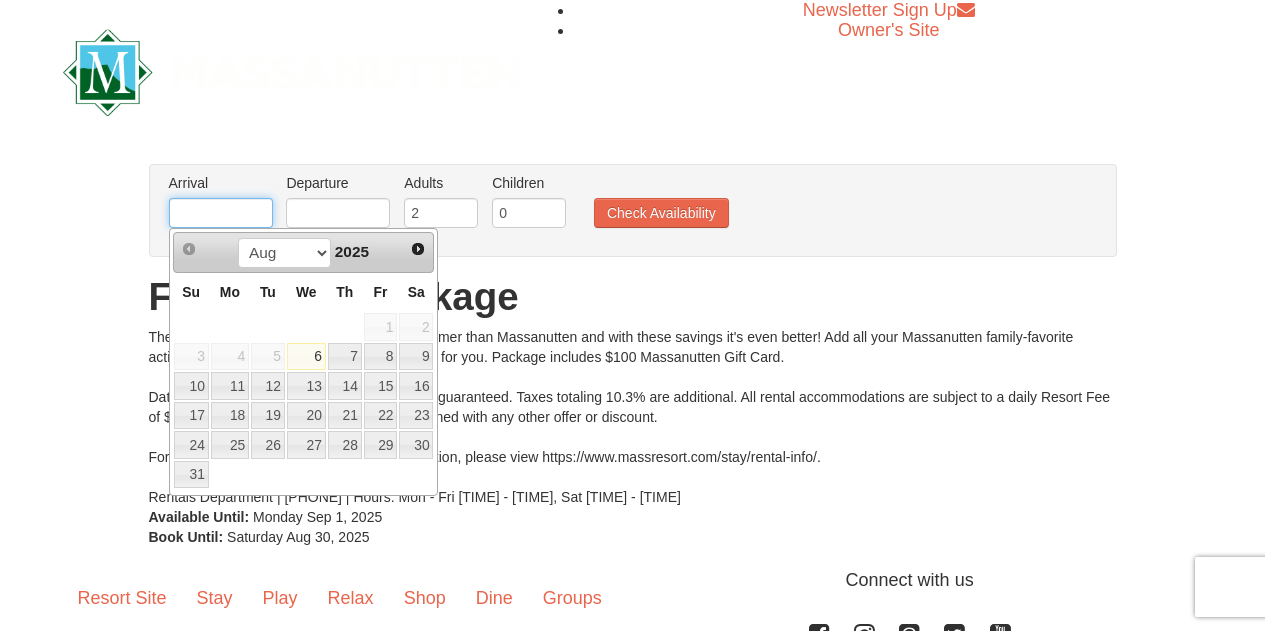type on "09/02/2025" 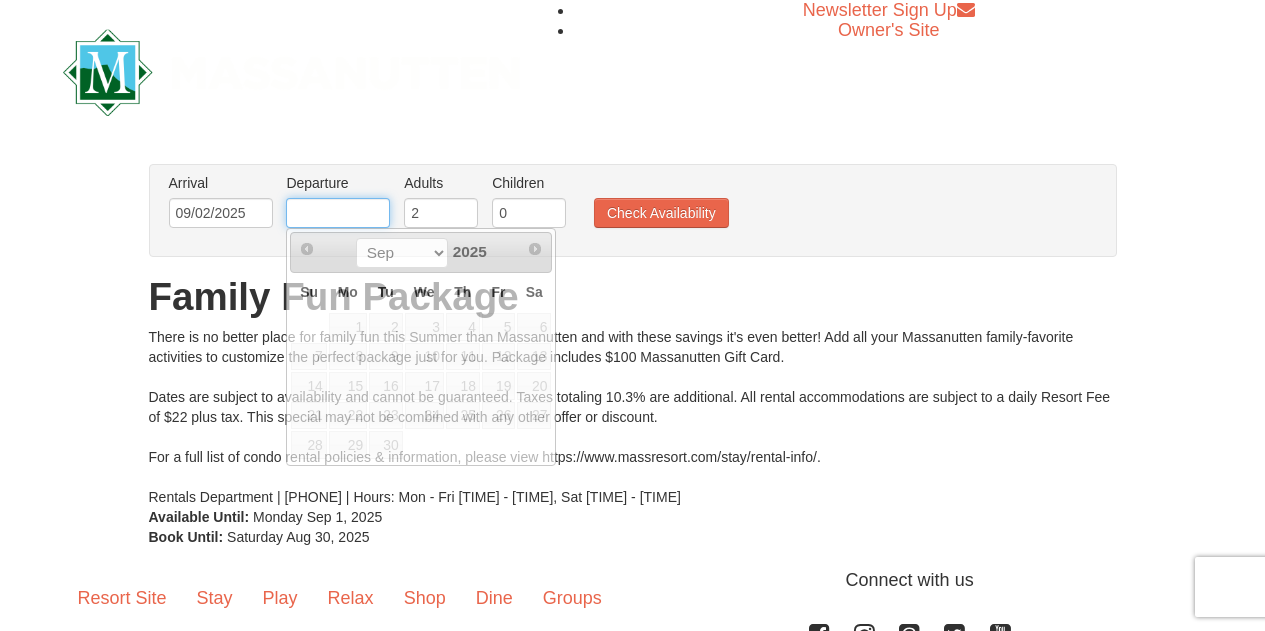 click at bounding box center (338, 213) 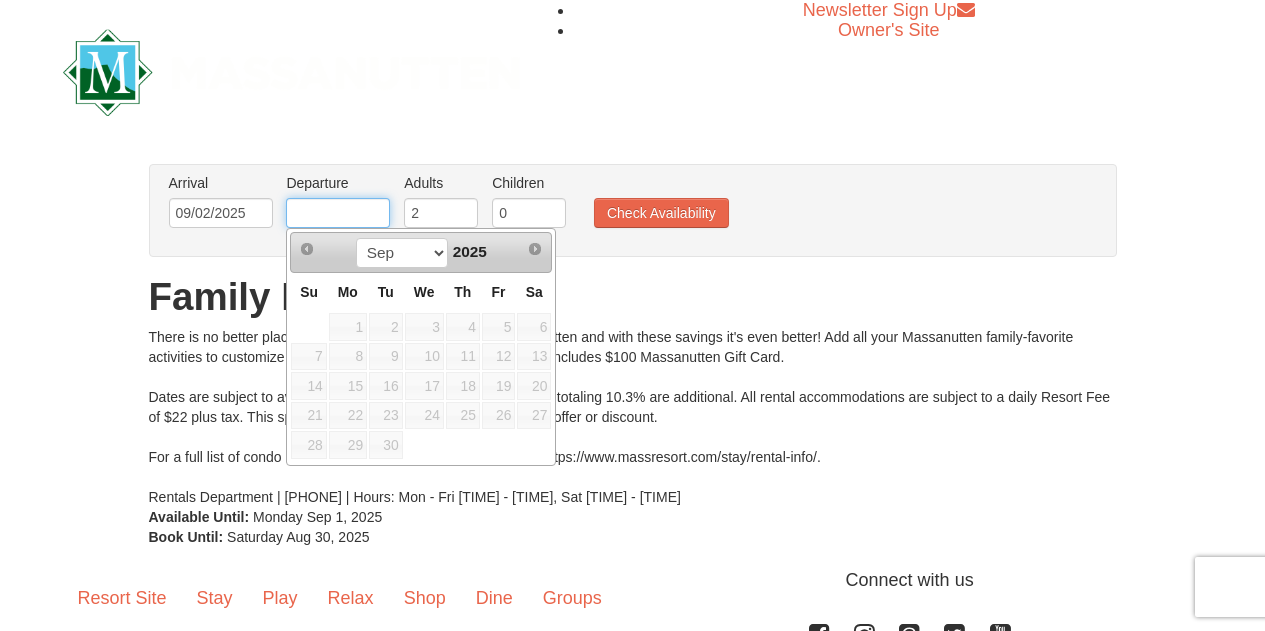 type on "09/07/2025" 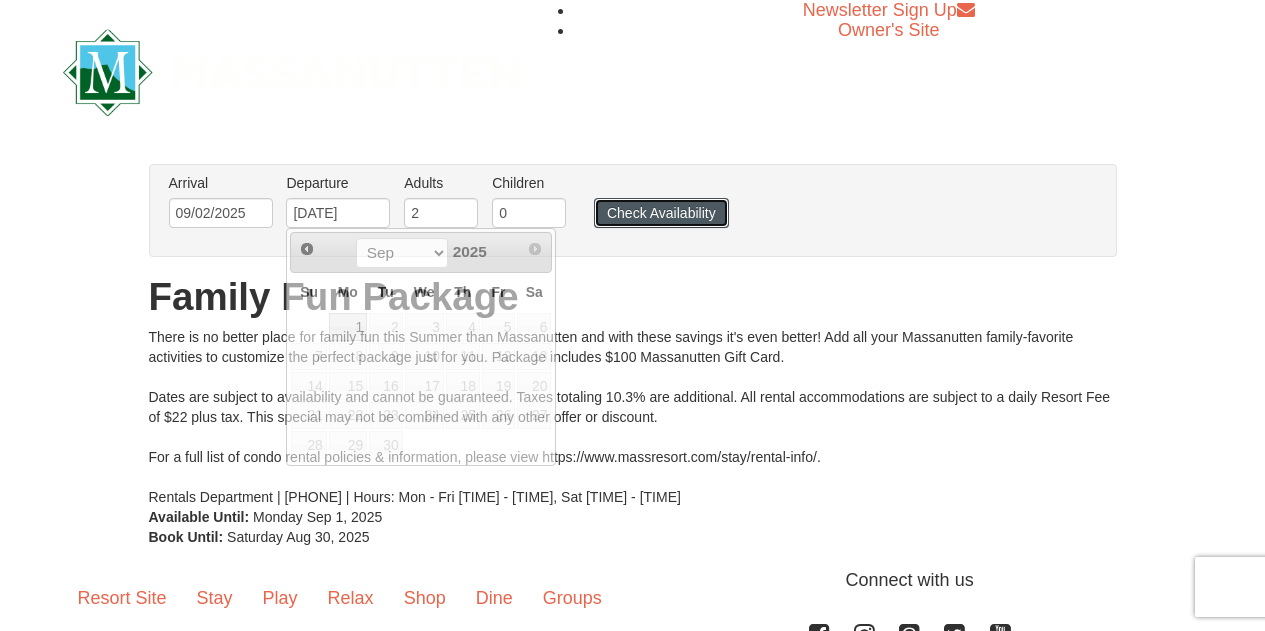 click on "Check Availability" at bounding box center (661, 213) 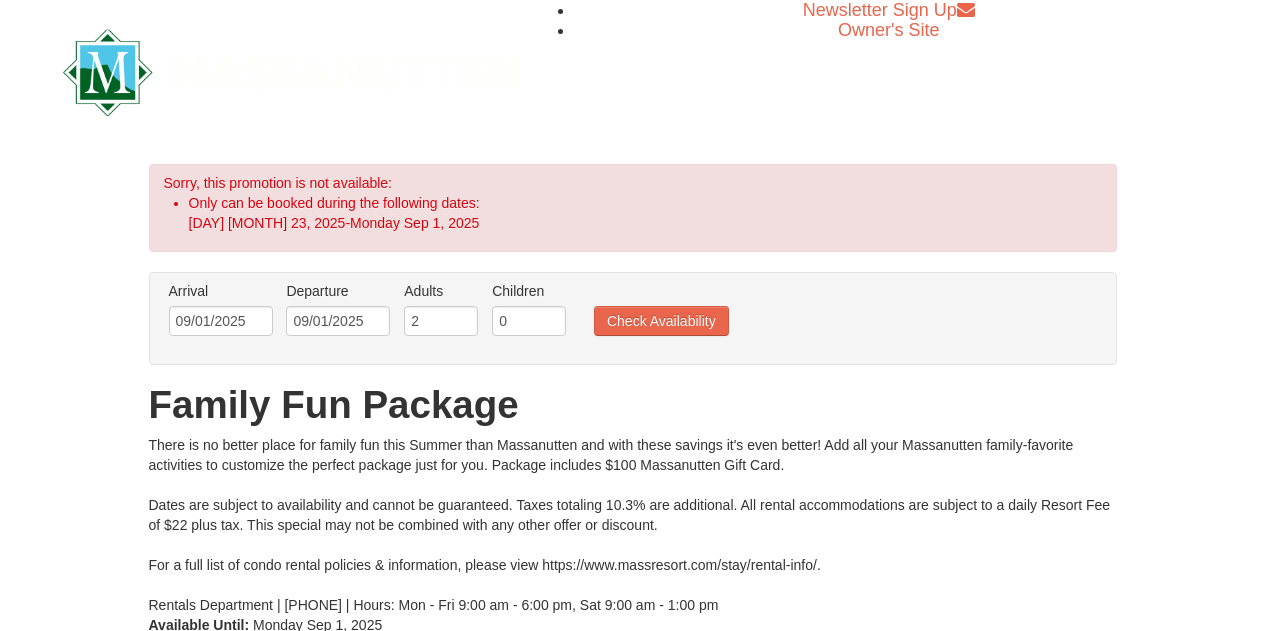 scroll, scrollTop: 0, scrollLeft: 0, axis: both 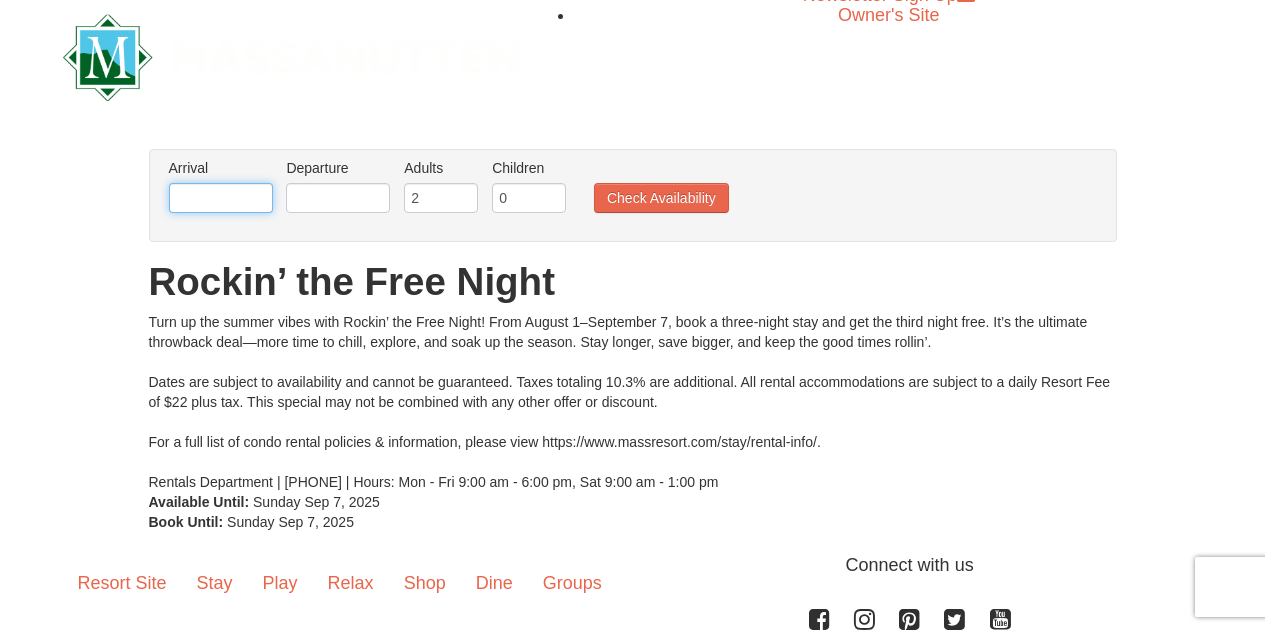 click at bounding box center [221, 198] 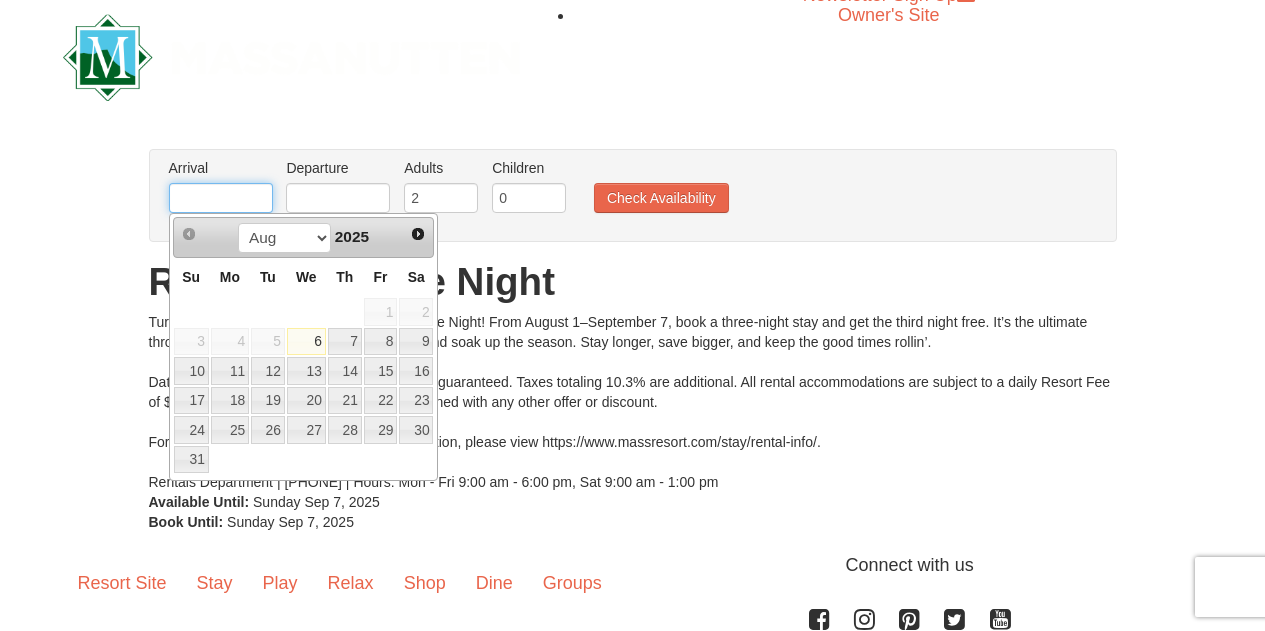 type on "09/02/2025" 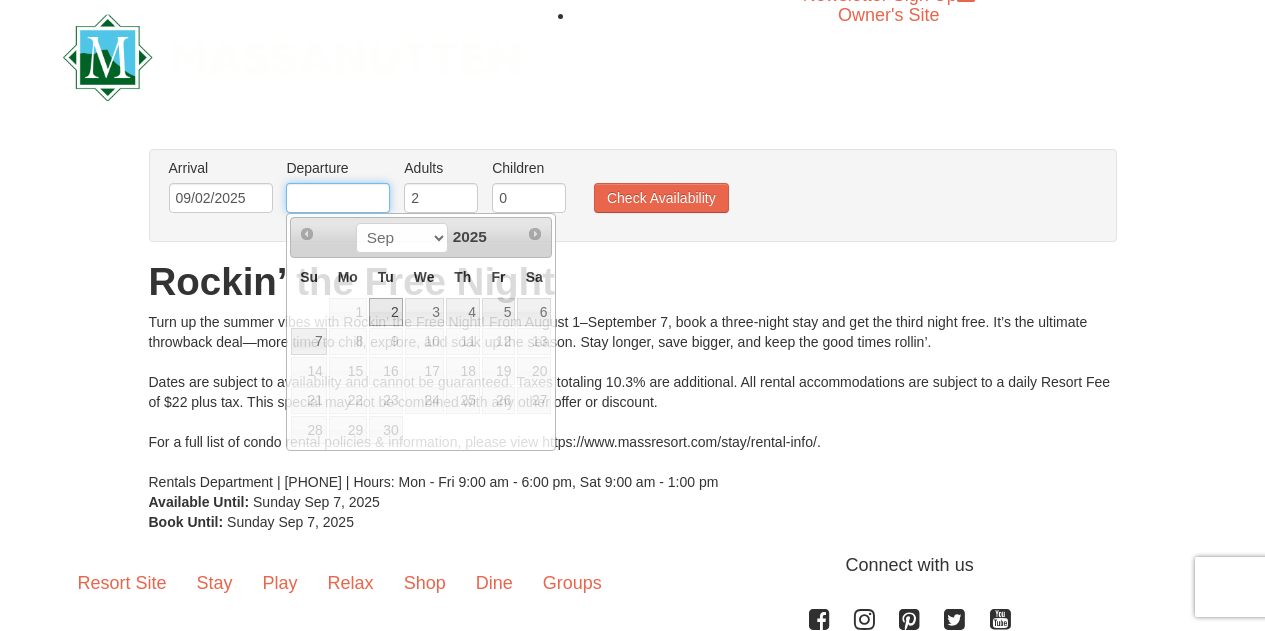 click at bounding box center (338, 198) 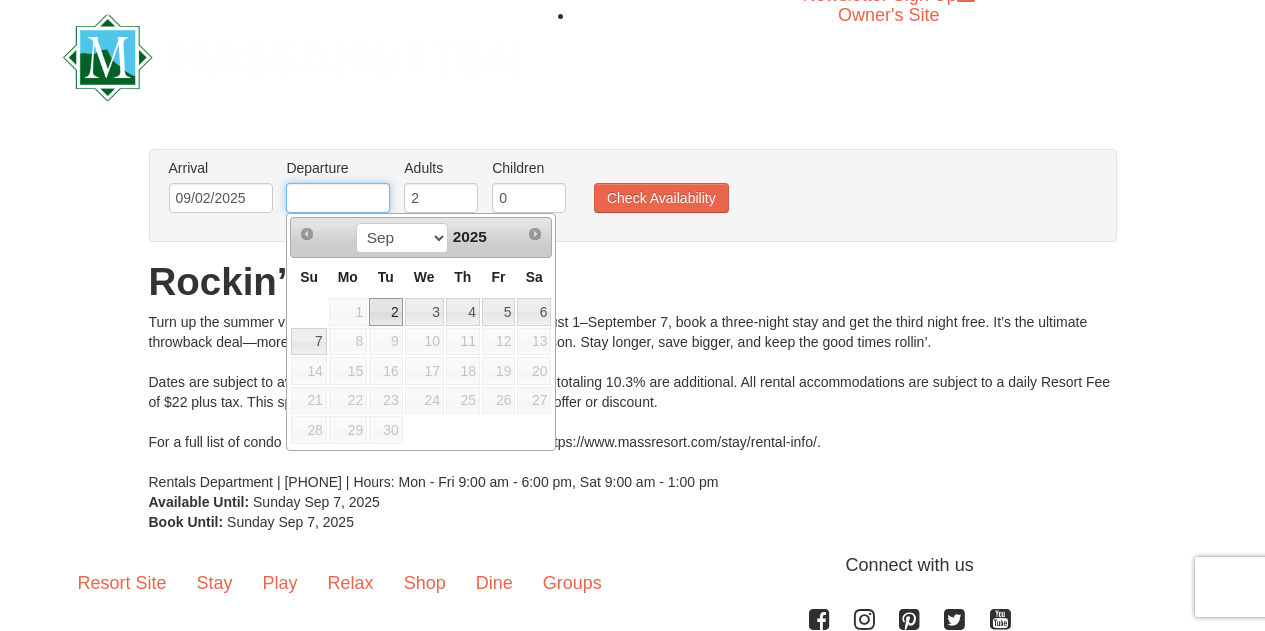 type on "[DATE]" 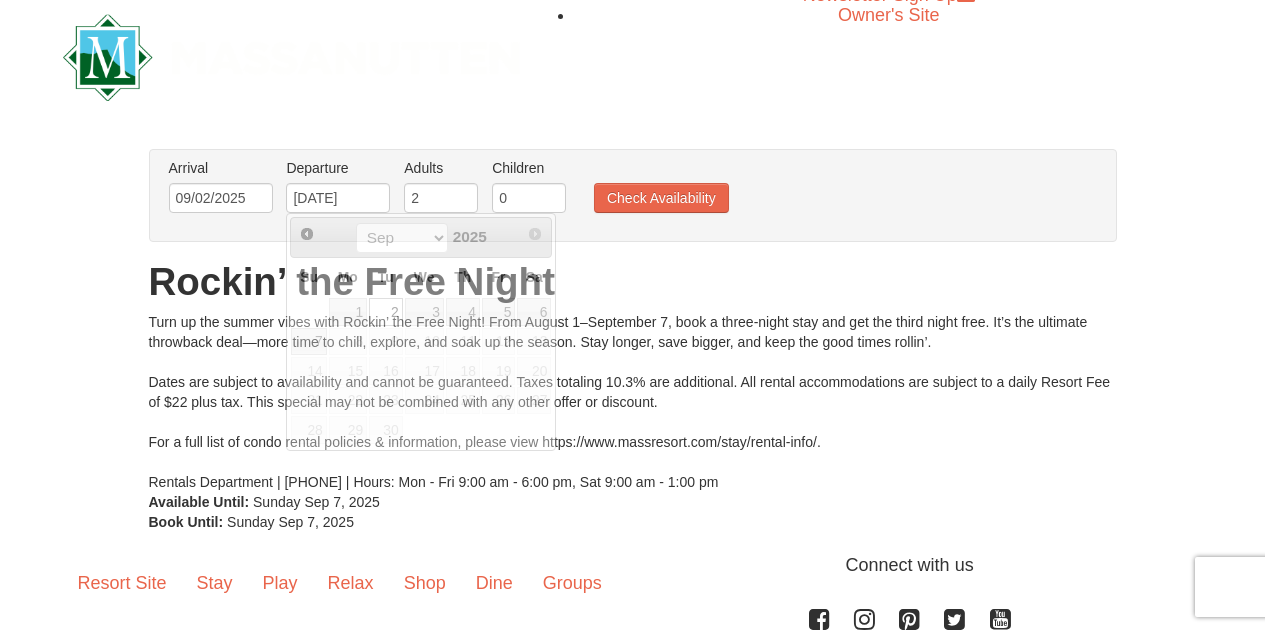 click on "Arrival Please format dates MM/DD/YYYY Please format dates MM/DD/YYYY
[DATE]
Departure Please format dates MM/DD/YYYY Please format dates MM/DD/YYYY
[DATE]
Adults Please format dates MM/DD/YYYY
[NUMBER]
Children Please format dates MM/DD/YYYY
[NUMBER]
Check Availability" at bounding box center (622, 190) 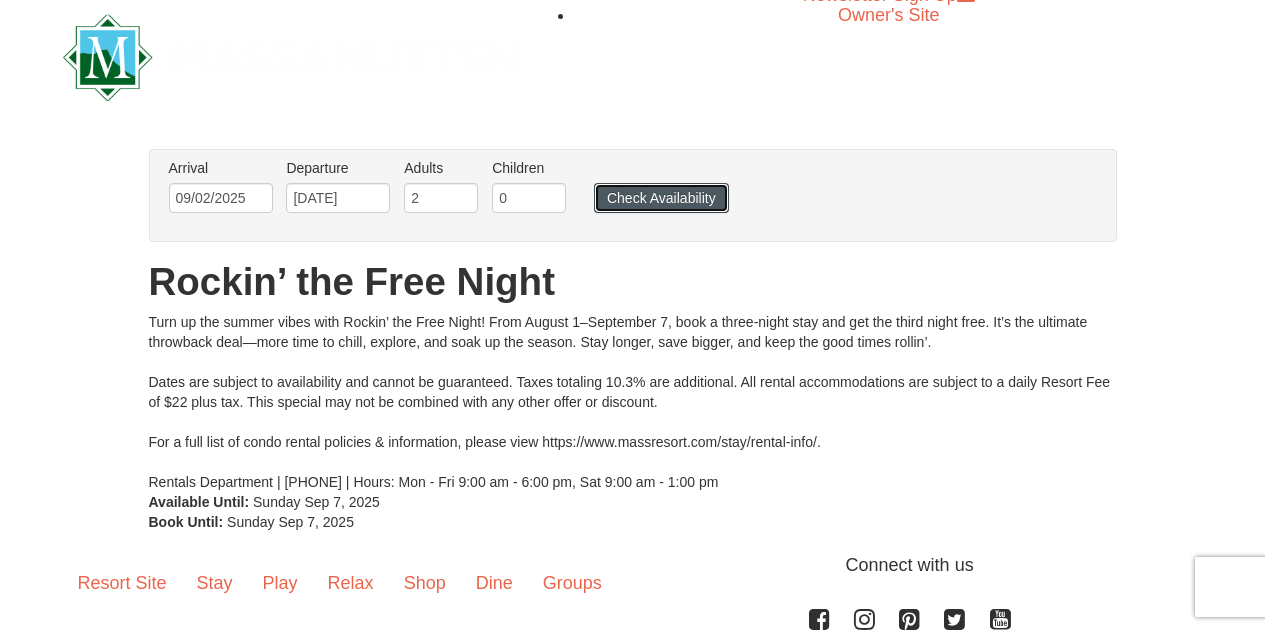 click on "Check Availability" at bounding box center [661, 198] 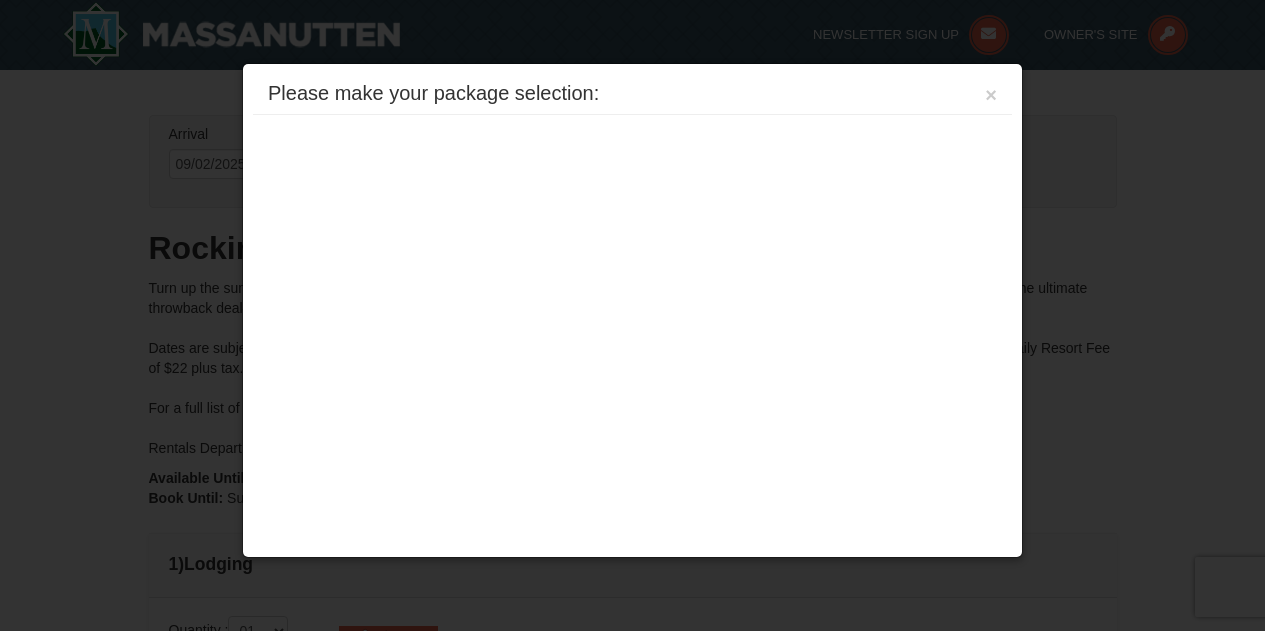 scroll, scrollTop: 612, scrollLeft: 0, axis: vertical 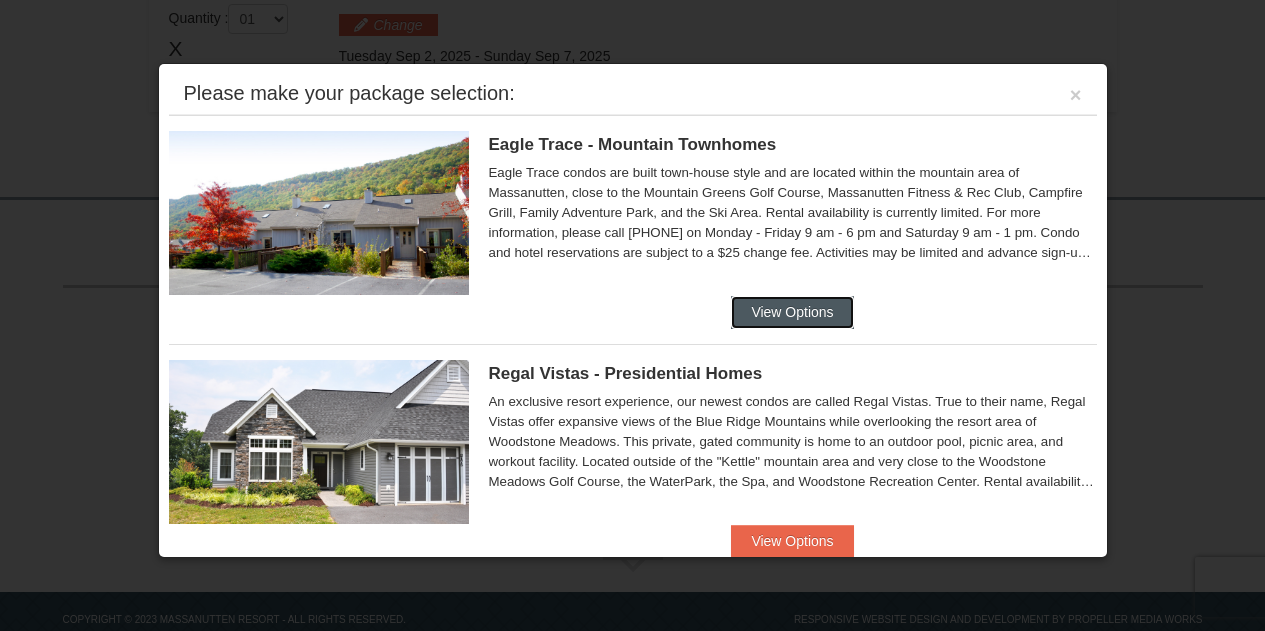 click on "View Options" at bounding box center [792, 312] 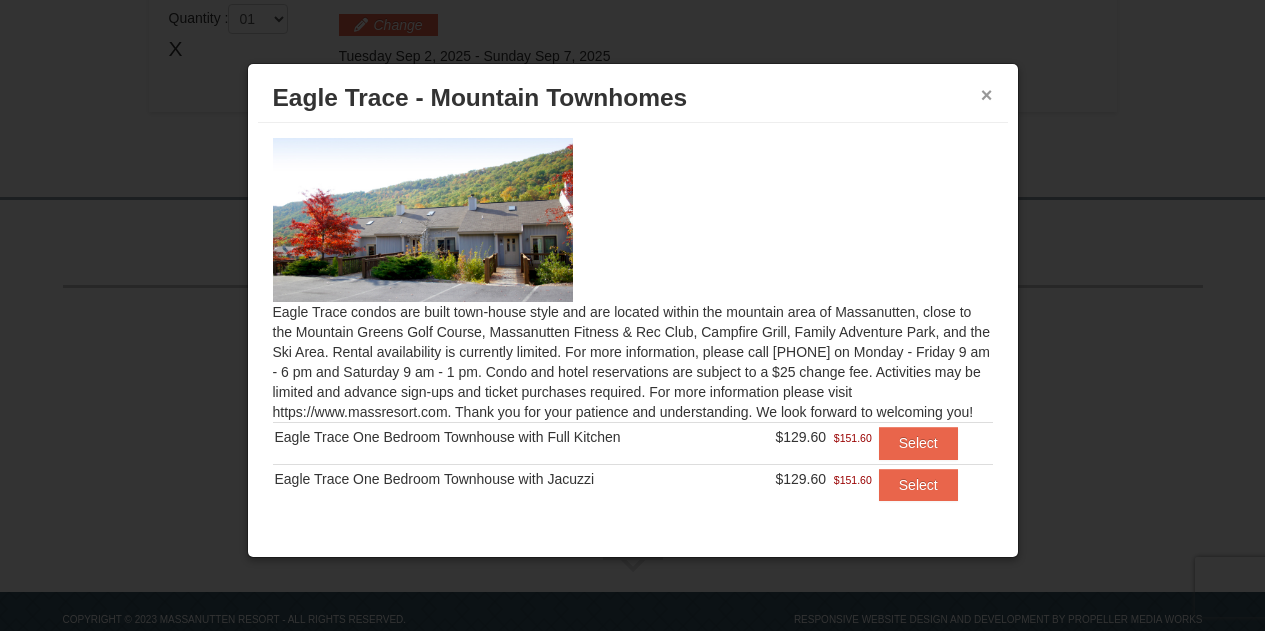 click on "×" at bounding box center (987, 95) 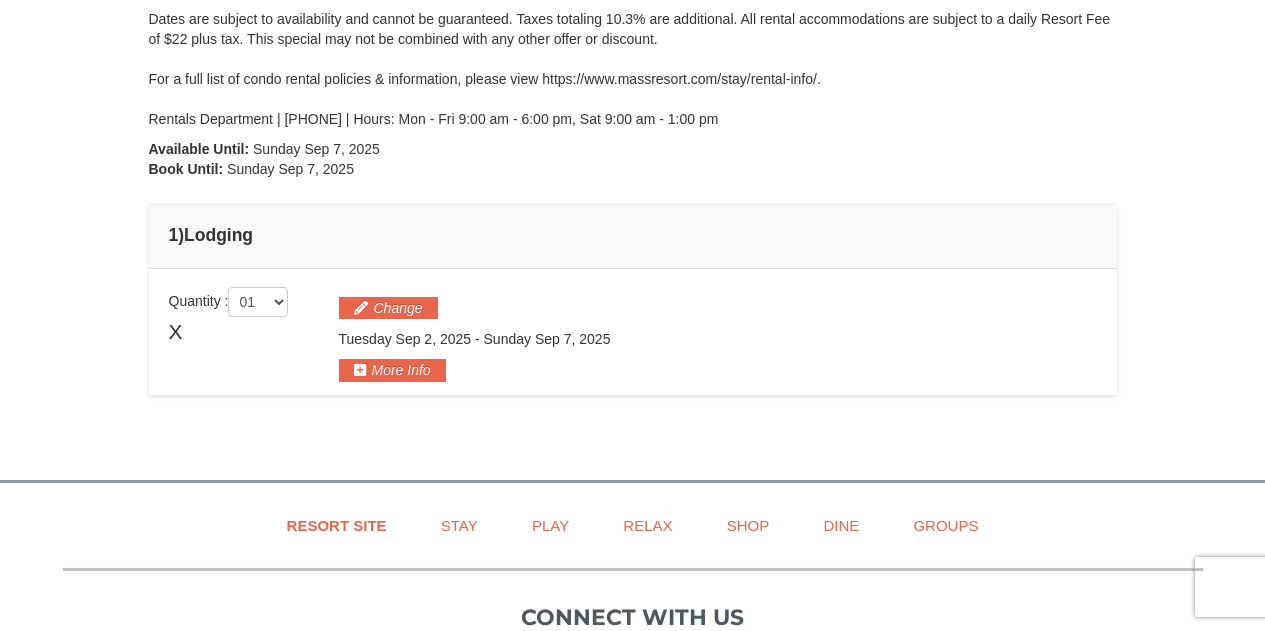 scroll, scrollTop: 328, scrollLeft: 0, axis: vertical 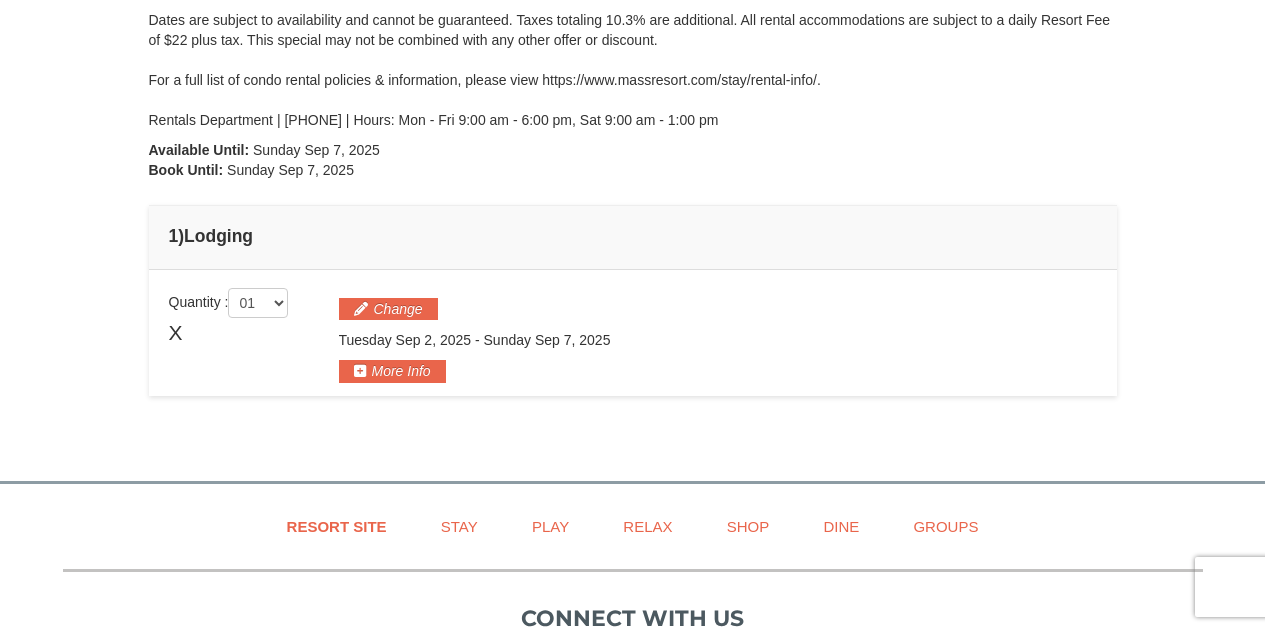 click on "From:
To:
Adults:
2
Children:
0
Change
Arrival Please format dates MM/DD/YYYY Please format dates MM/DD/YYYY
09/02/2025
Departure Please format dates MM/DD/YYYY Please format dates MM/DD/YYYY
09/07/2025
Adults Please format dates MM/DD/YYYY
2
Children 0" at bounding box center [633, 101] 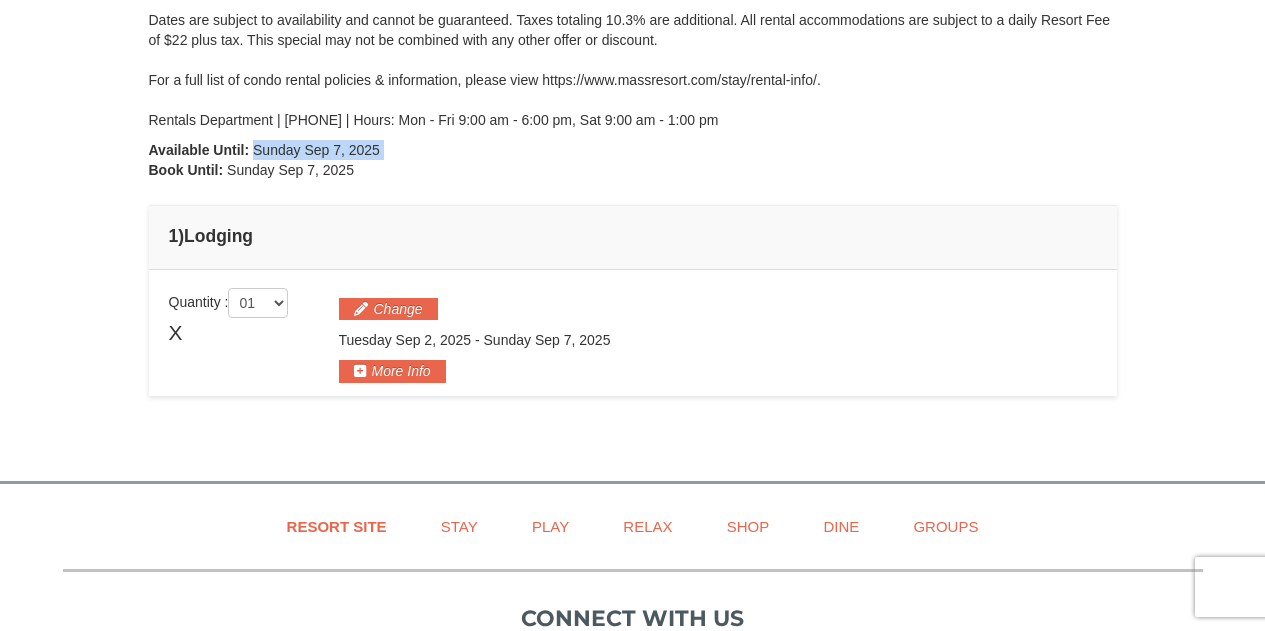 click on "From:
To:
Adults:
2
Children:
0
Change
Arrival Please format dates MM/DD/YYYY Please format dates MM/DD/YYYY
09/02/2025
Departure Please format dates MM/DD/YYYY Please format dates MM/DD/YYYY
09/07/2025
Adults Please format dates MM/DD/YYYY
2
Children 0" at bounding box center (633, 101) 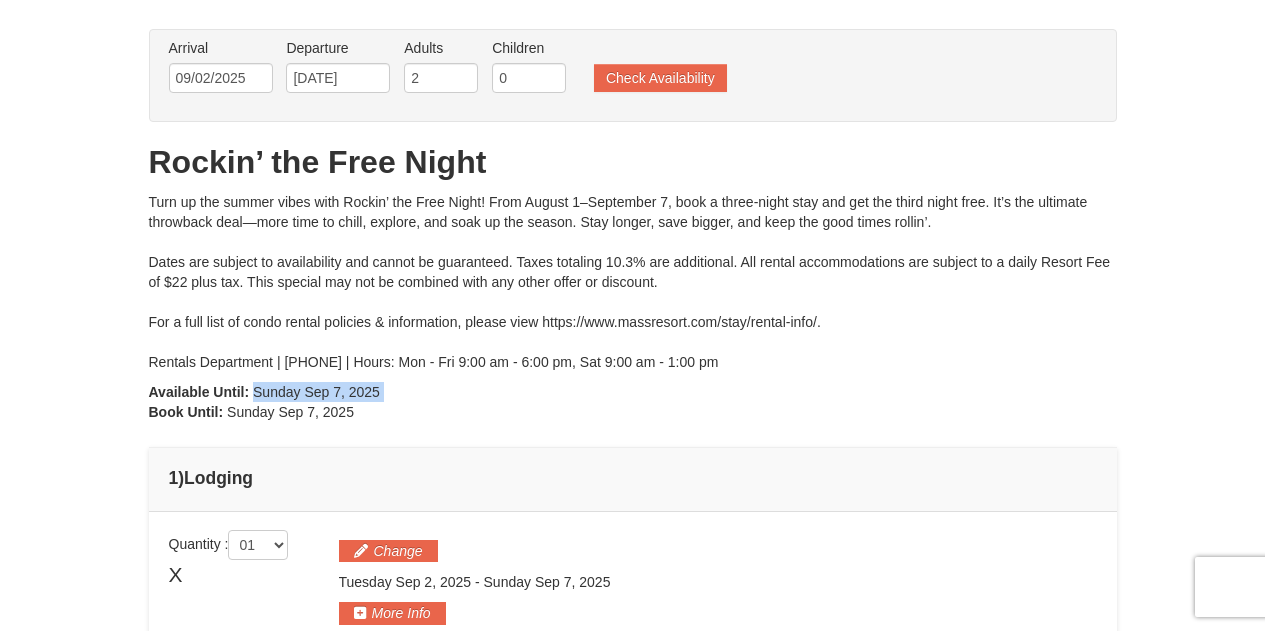 scroll, scrollTop: 85, scrollLeft: 0, axis: vertical 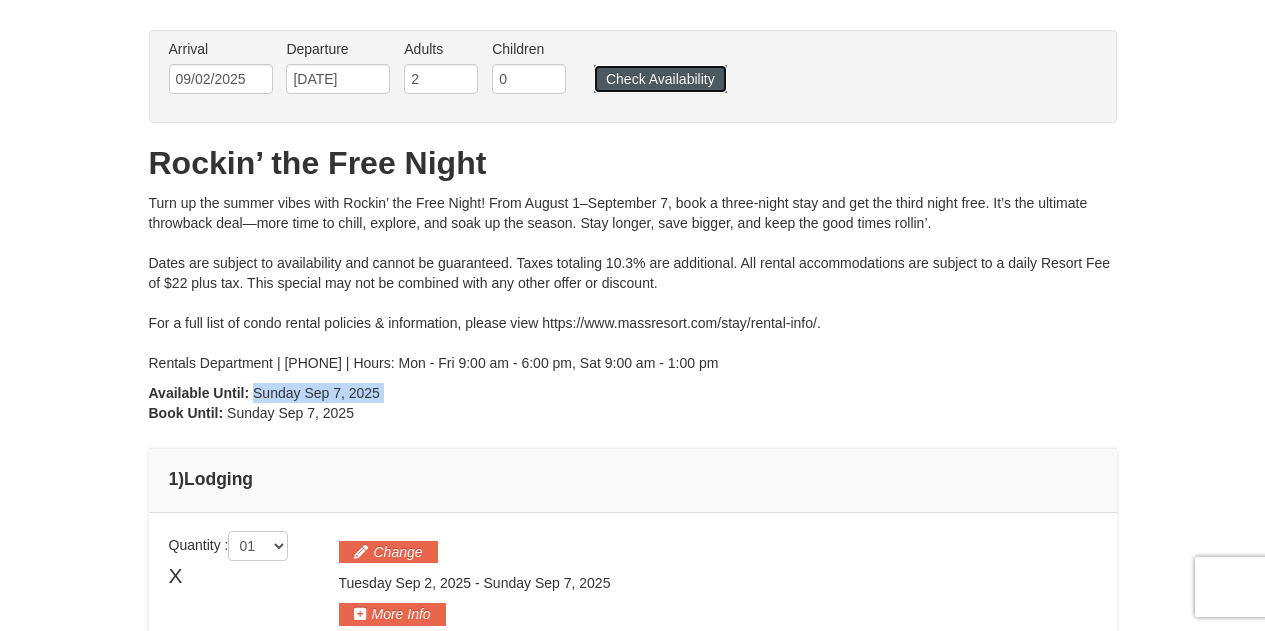 click on "Check Availability" at bounding box center [660, 79] 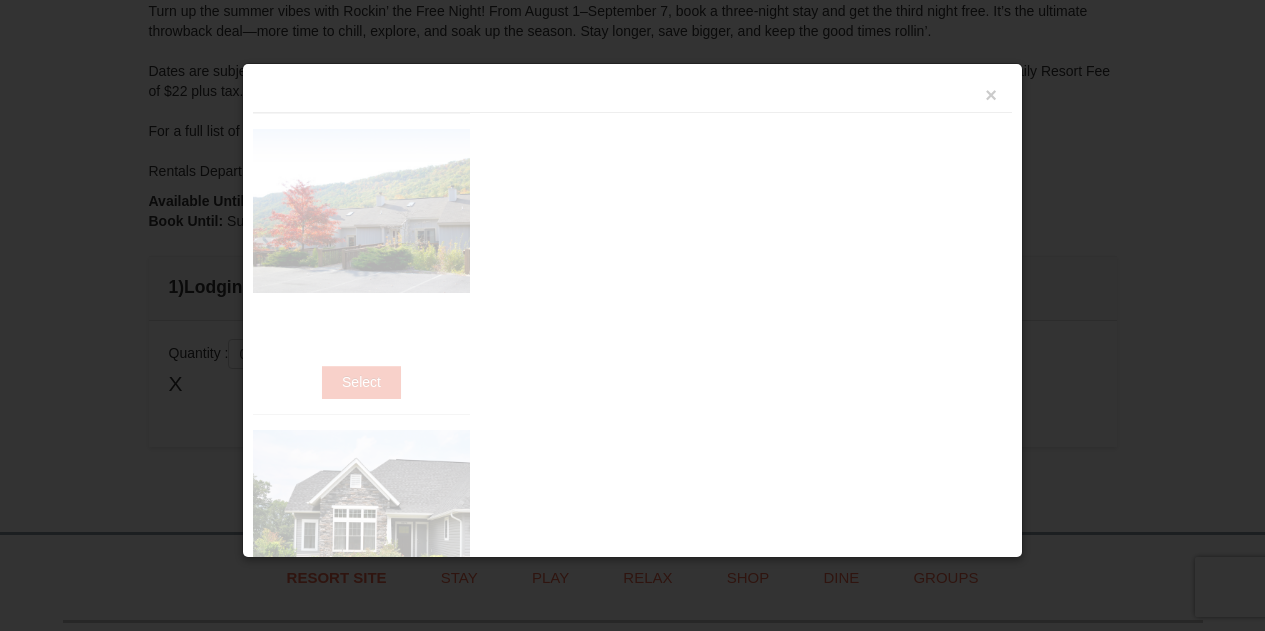 scroll, scrollTop: 612, scrollLeft: 0, axis: vertical 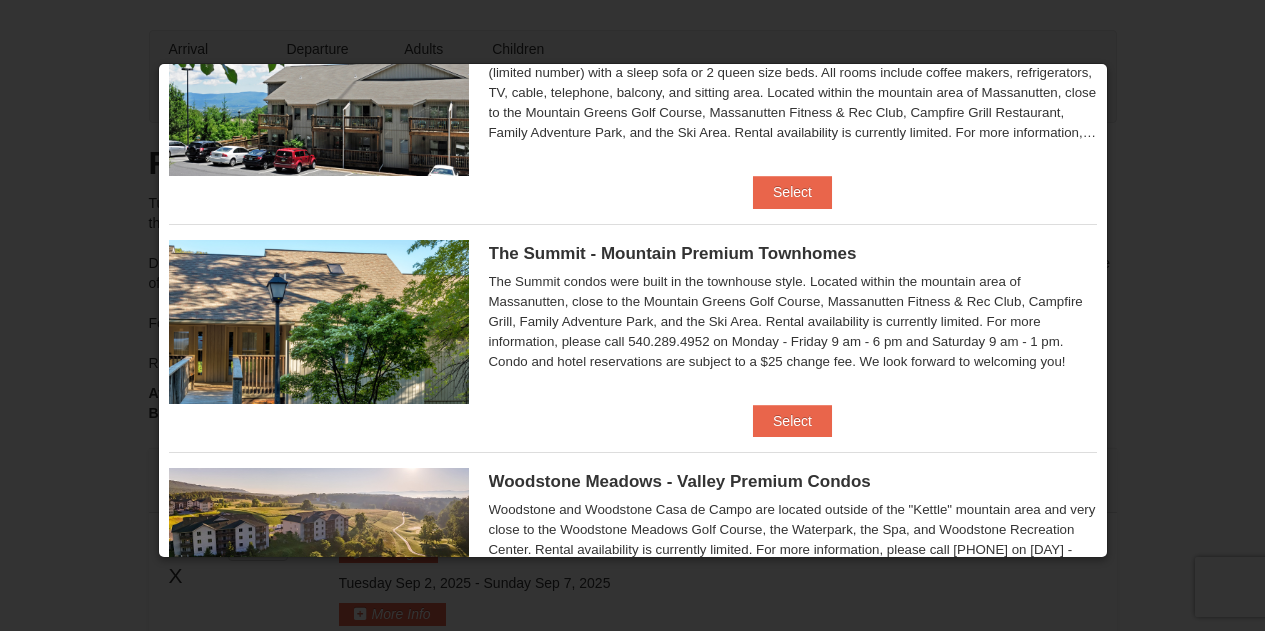 click on "Eagle Trace - Mountain Townhomes
Eagle Trace One Bedroom Townhouse with Full Kitchen
$129.60
$151.60" at bounding box center [633, 109] 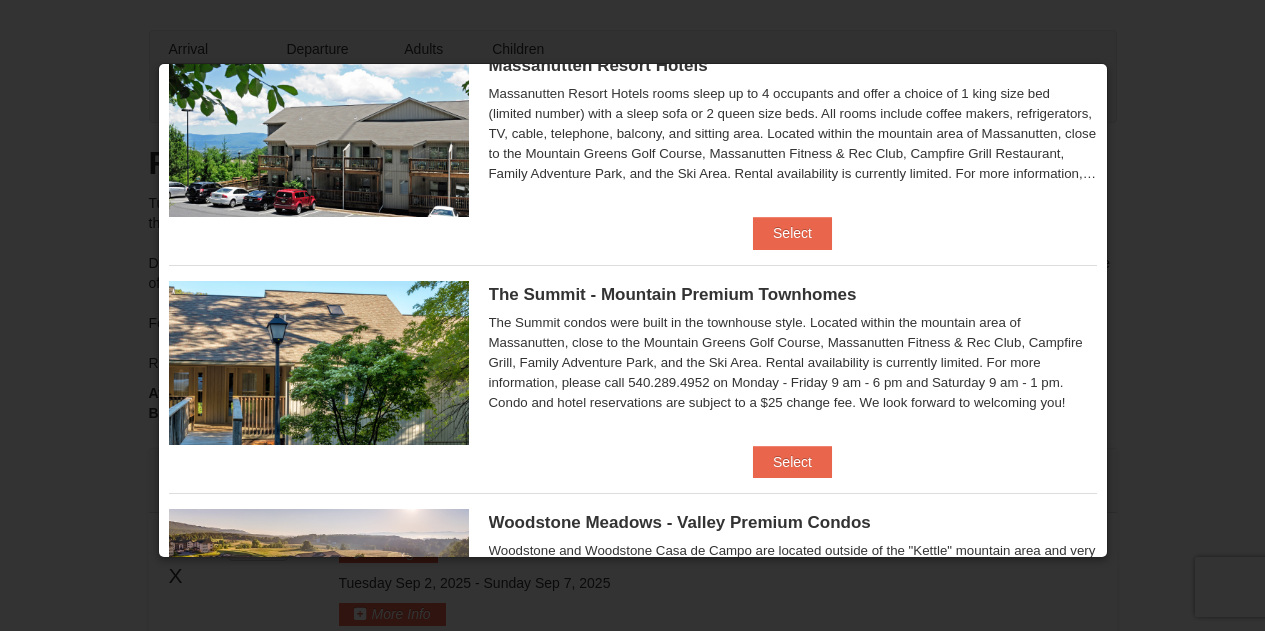 scroll, scrollTop: 757, scrollLeft: 0, axis: vertical 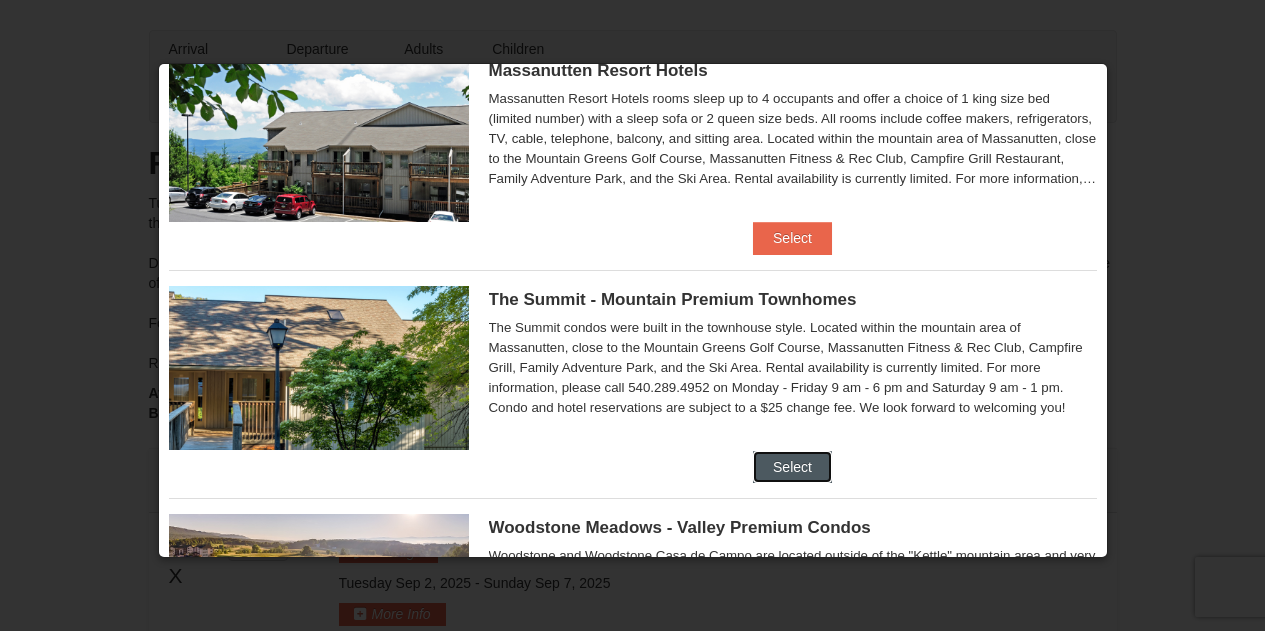 click on "Select" at bounding box center [792, 467] 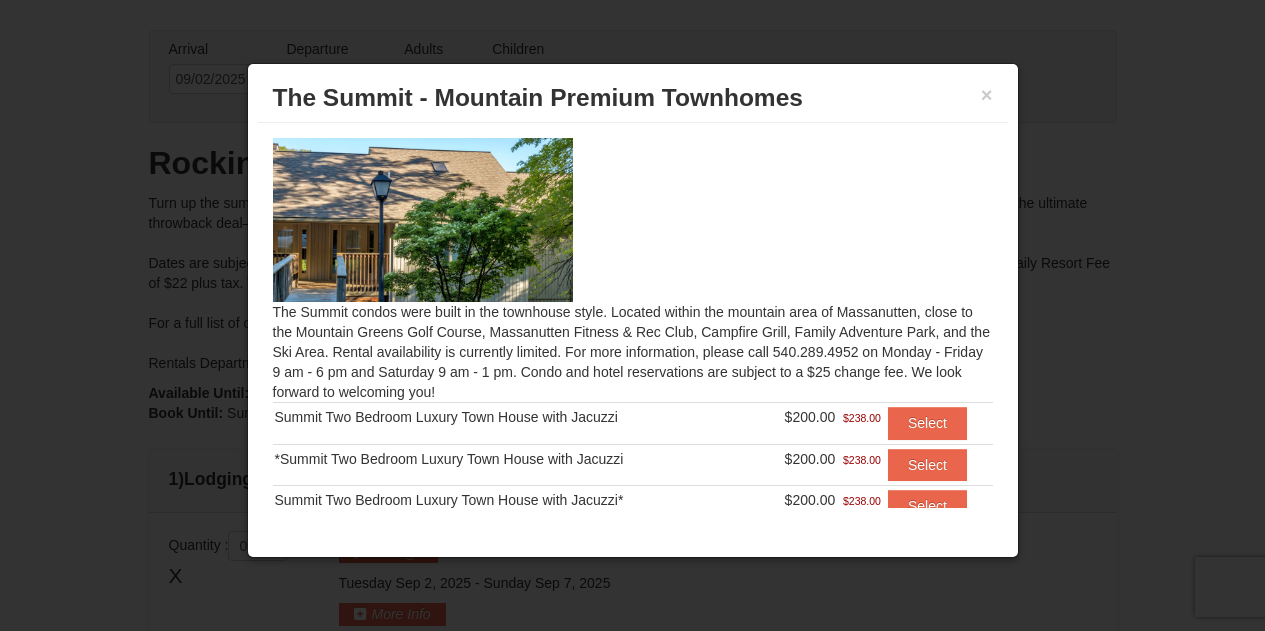 click on "×
The Summit - Mountain Premium Townhomes" at bounding box center [633, 98] 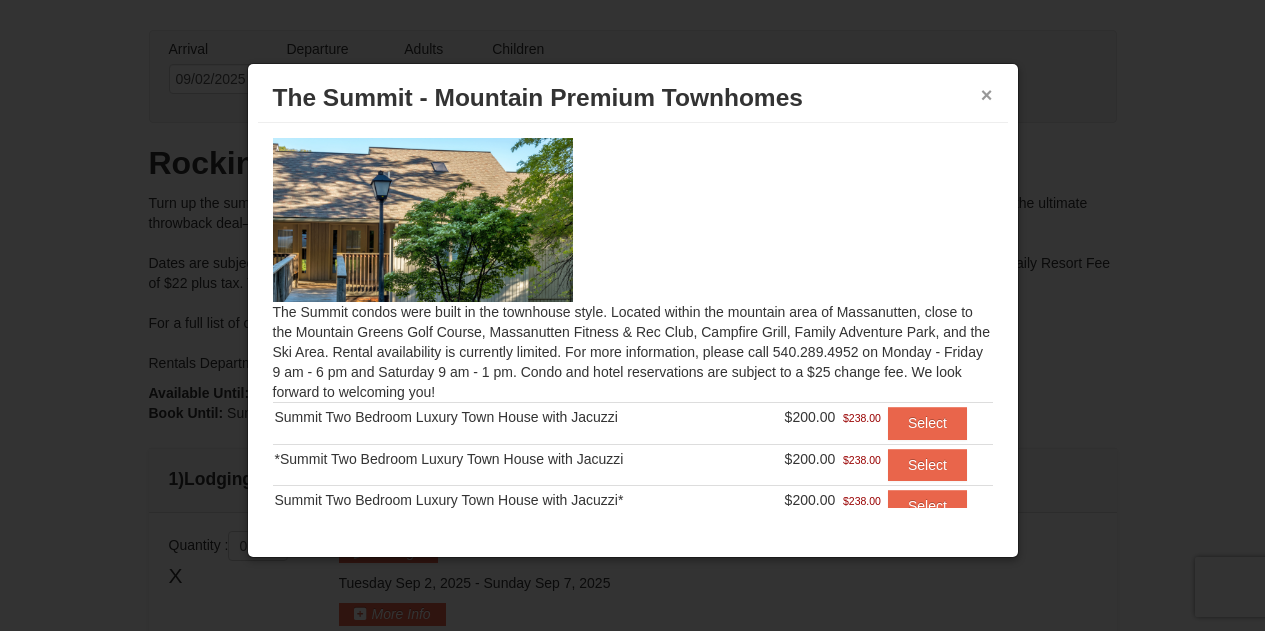 click on "×" at bounding box center [987, 95] 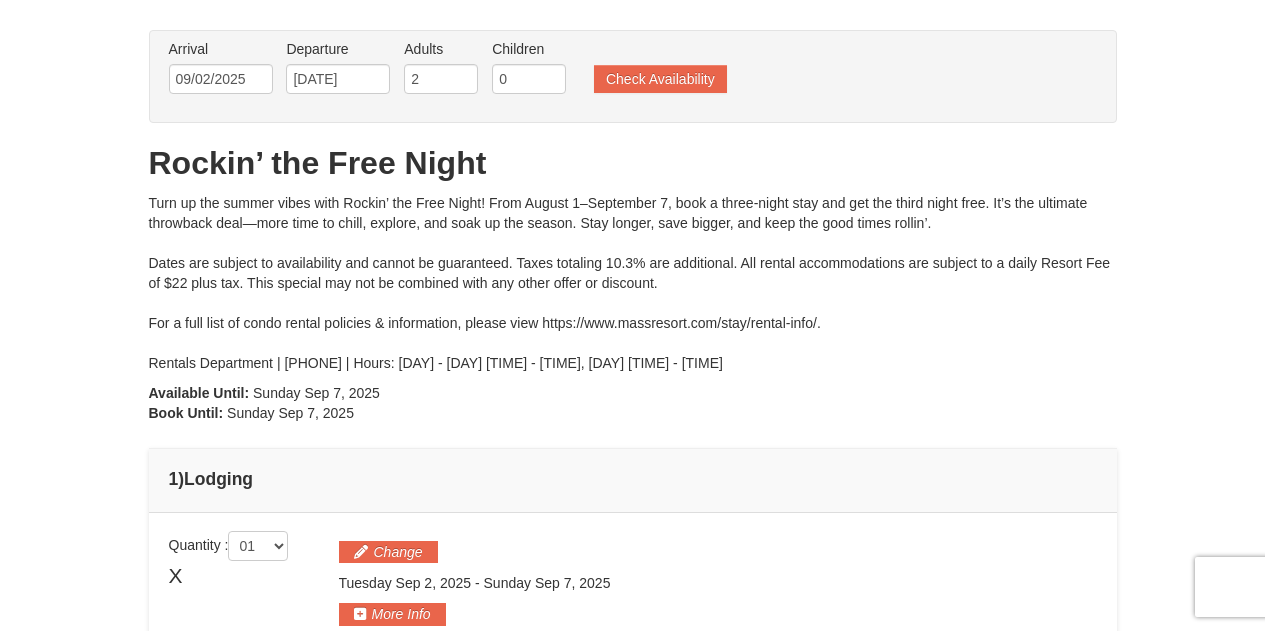 scroll, scrollTop: 0, scrollLeft: 0, axis: both 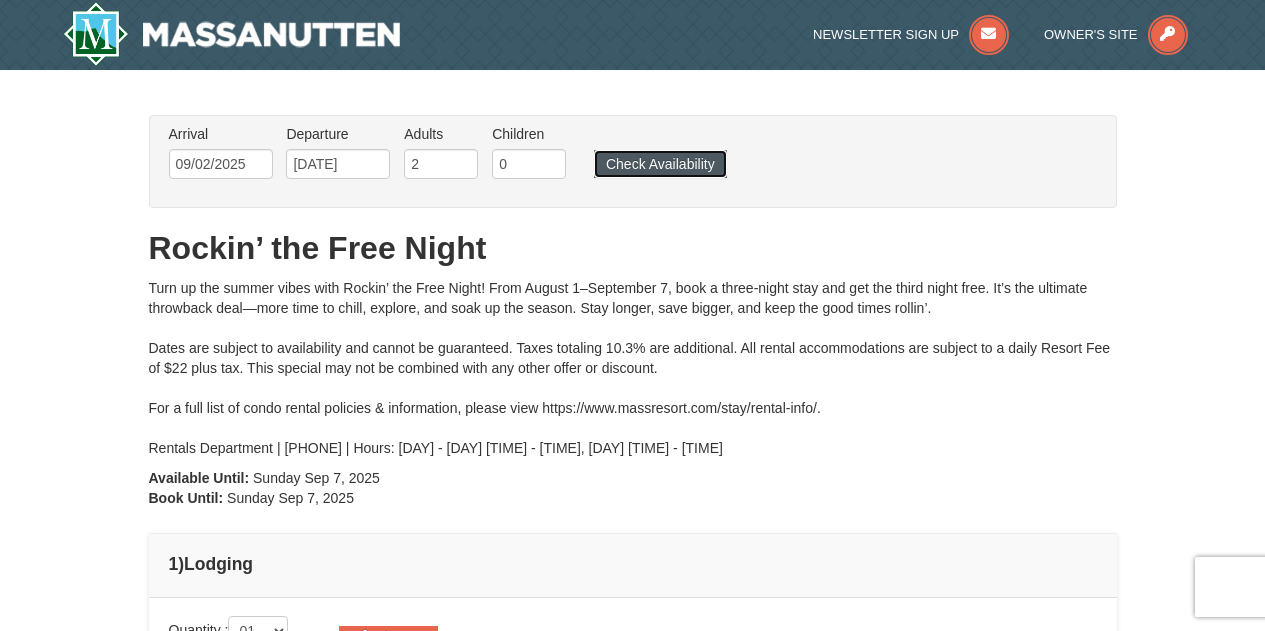 click on "Check Availability" at bounding box center (660, 164) 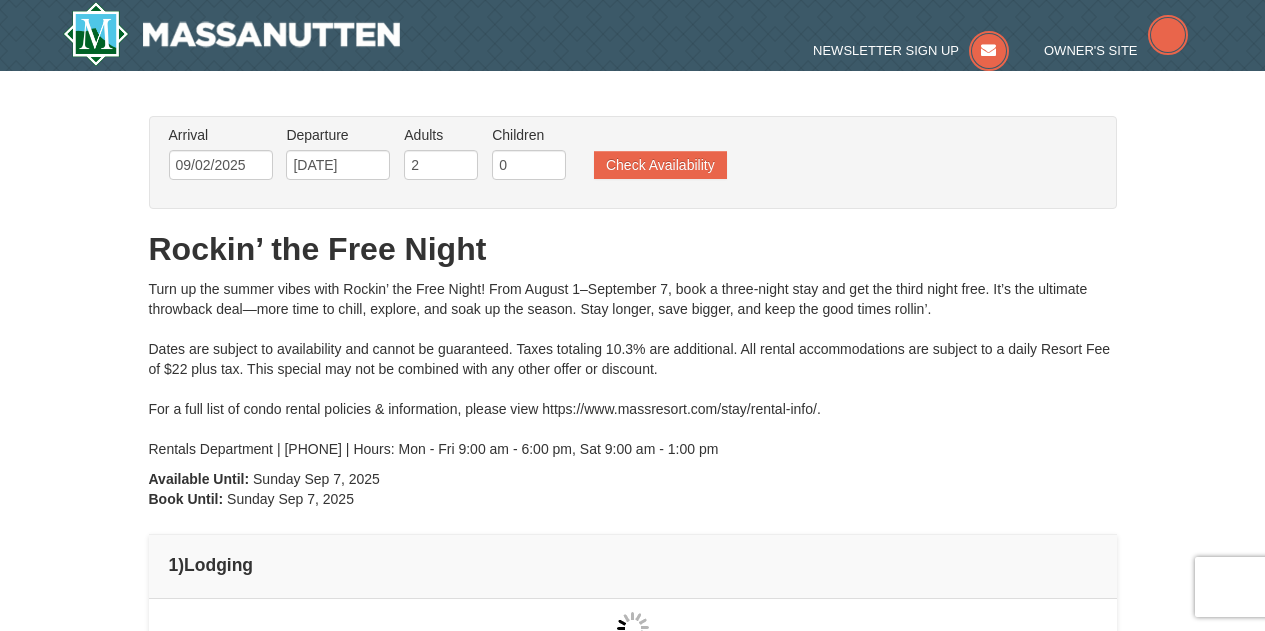 scroll, scrollTop: 0, scrollLeft: 0, axis: both 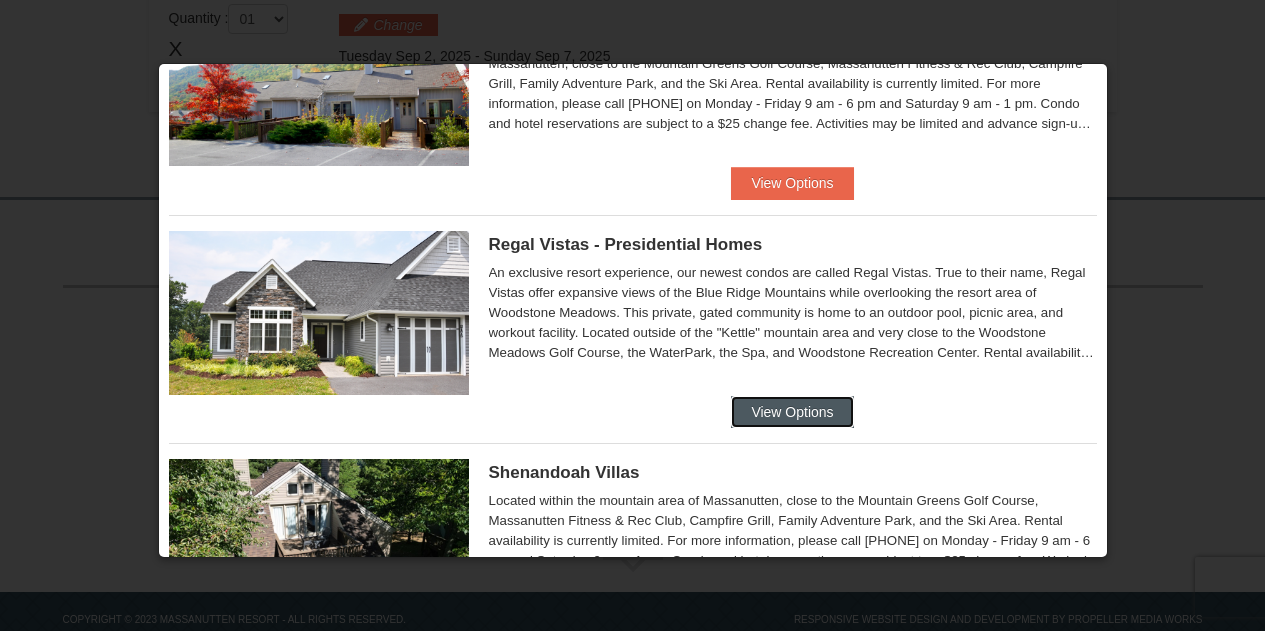 click on "View Options" at bounding box center (792, 412) 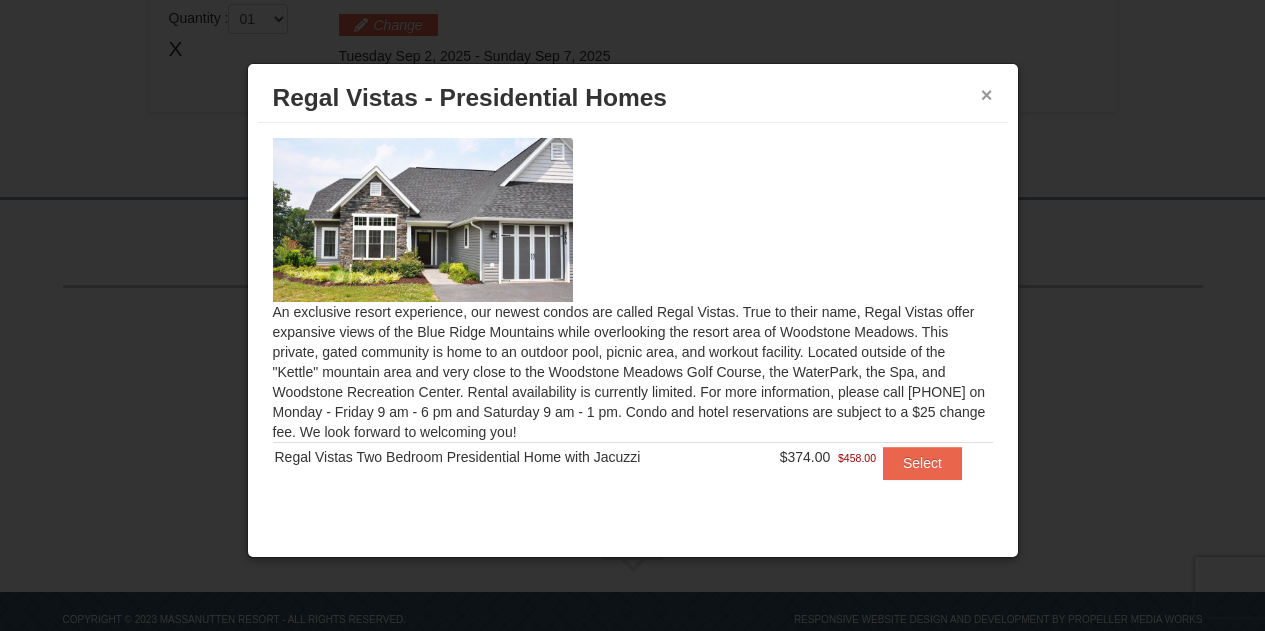 click on "×" at bounding box center (987, 95) 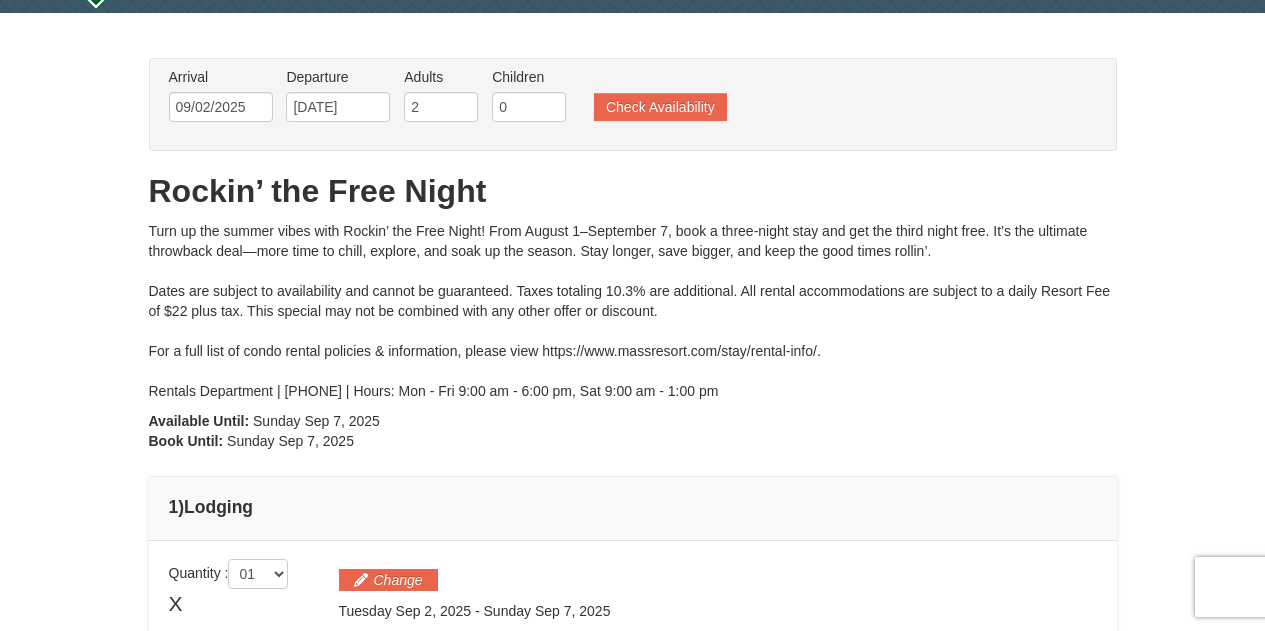 scroll, scrollTop: 56, scrollLeft: 0, axis: vertical 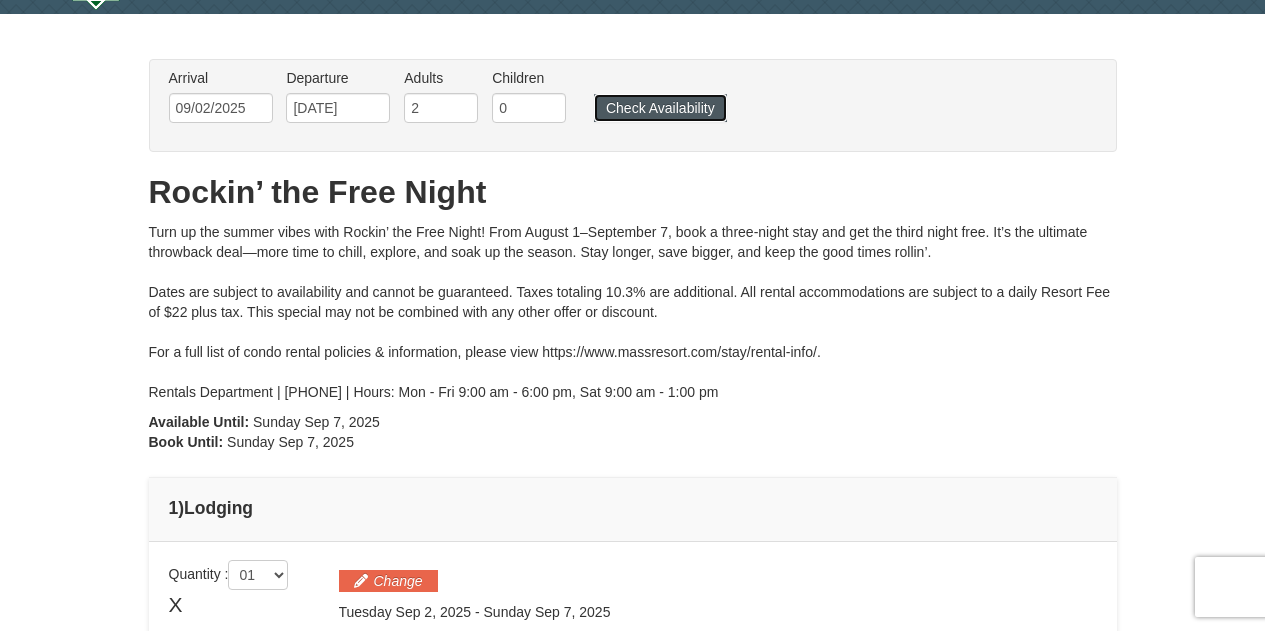 click on "Check Availability" at bounding box center (660, 108) 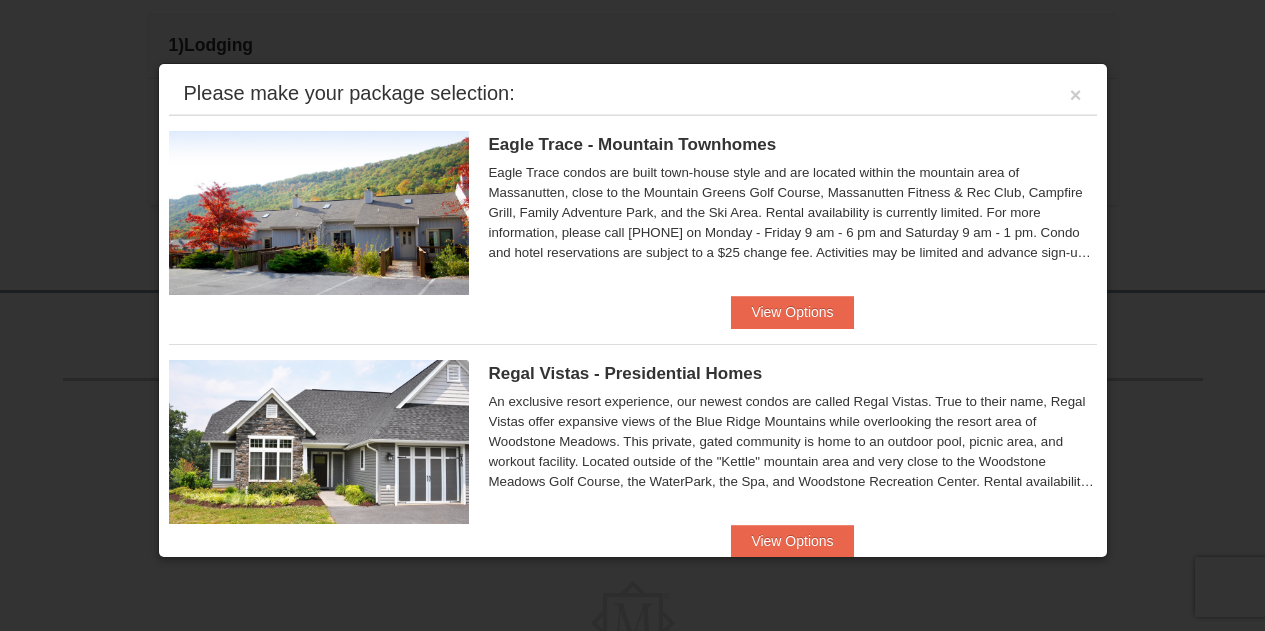 scroll, scrollTop: 612, scrollLeft: 0, axis: vertical 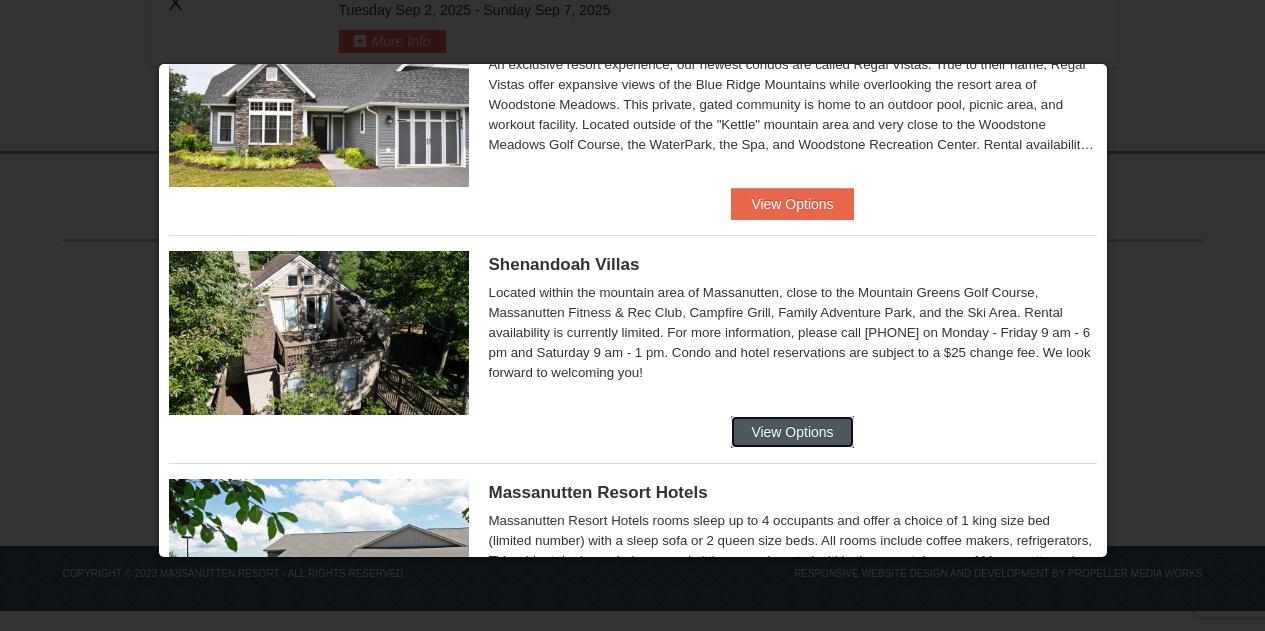 click on "View Options" at bounding box center (792, 432) 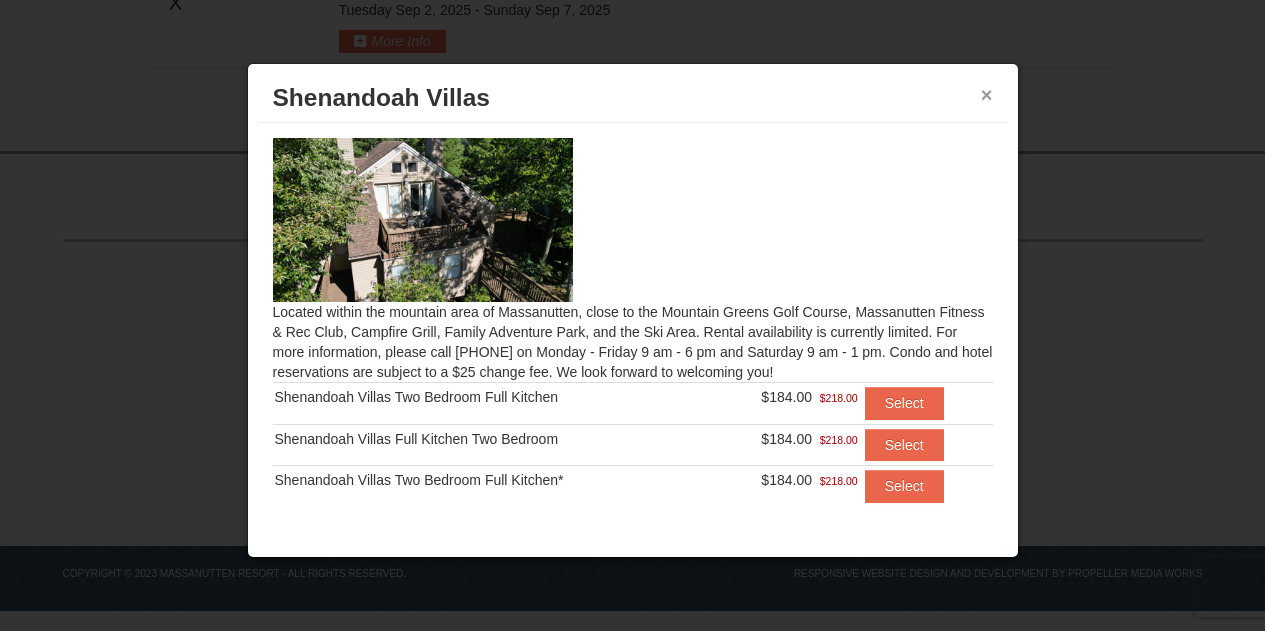 click on "×" at bounding box center [987, 95] 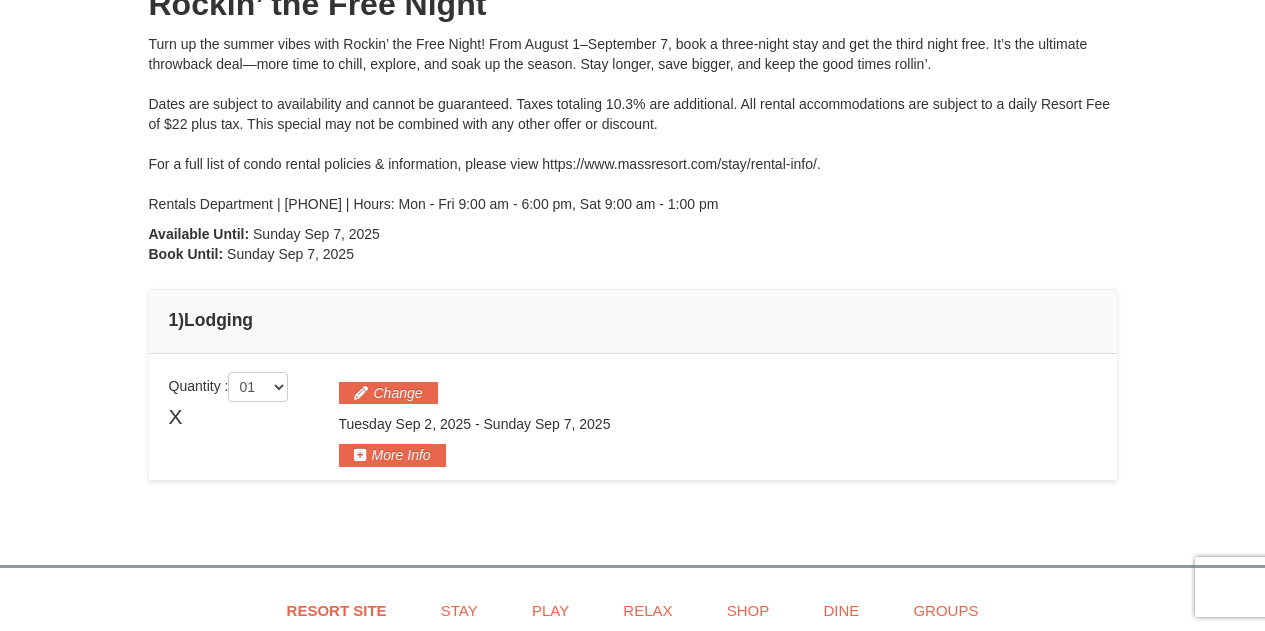 scroll, scrollTop: 8, scrollLeft: 0, axis: vertical 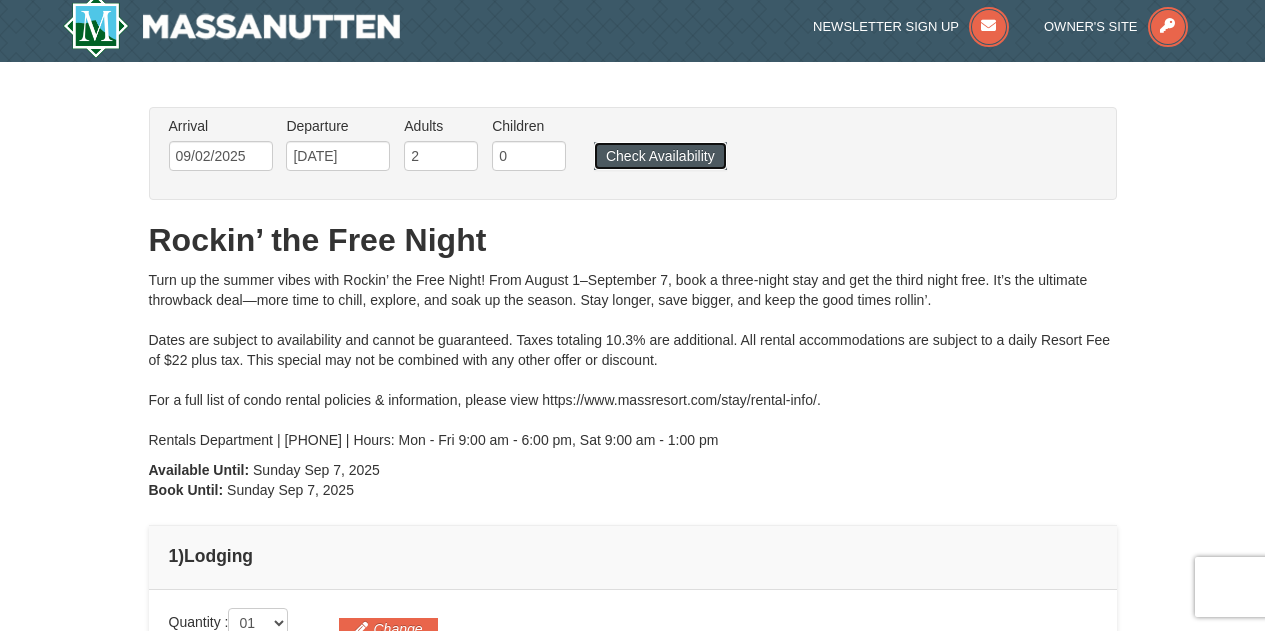 click on "Check Availability" at bounding box center [660, 156] 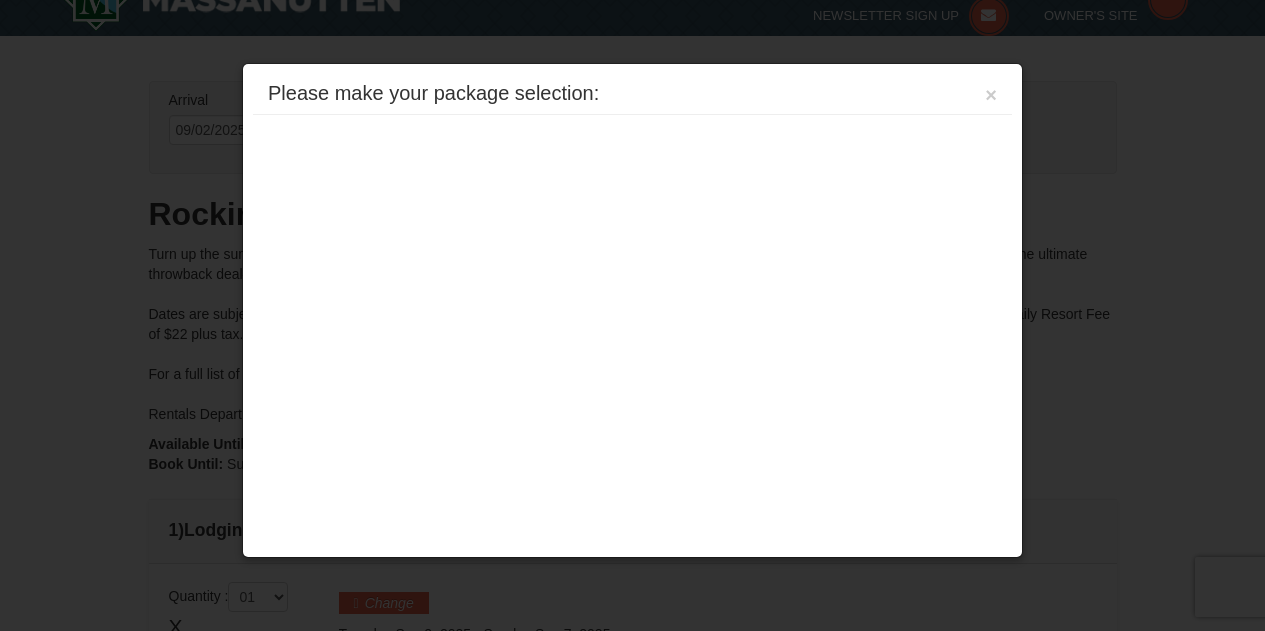 scroll, scrollTop: 508, scrollLeft: 0, axis: vertical 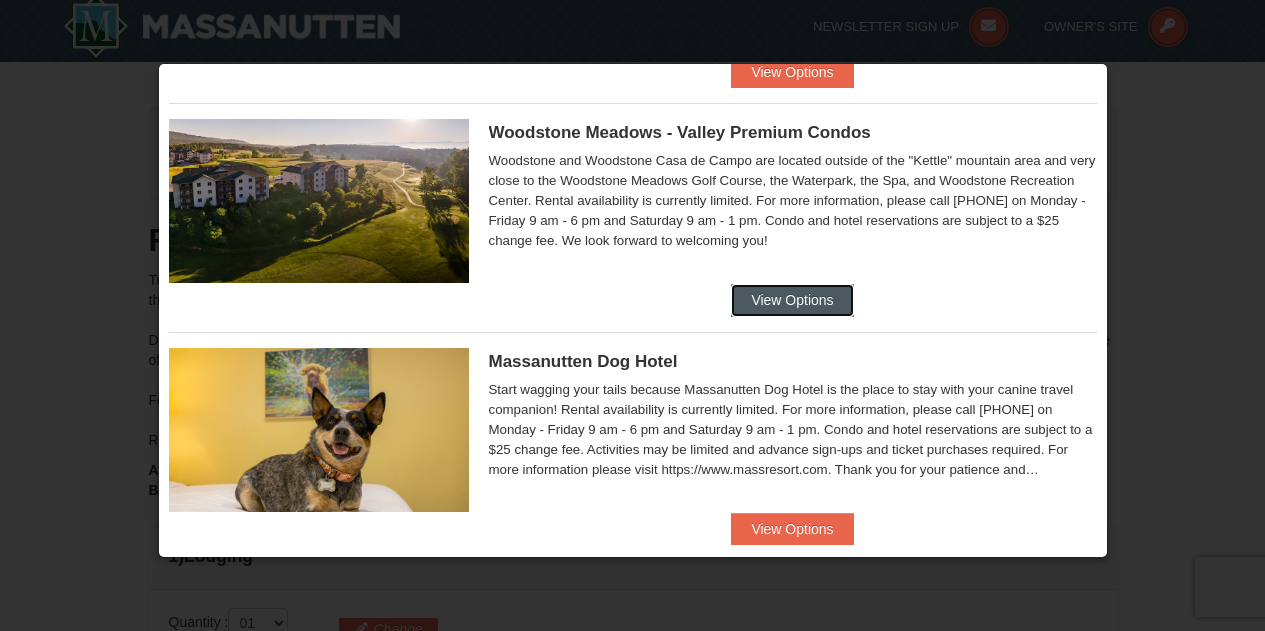 click on "View Options" at bounding box center (792, 300) 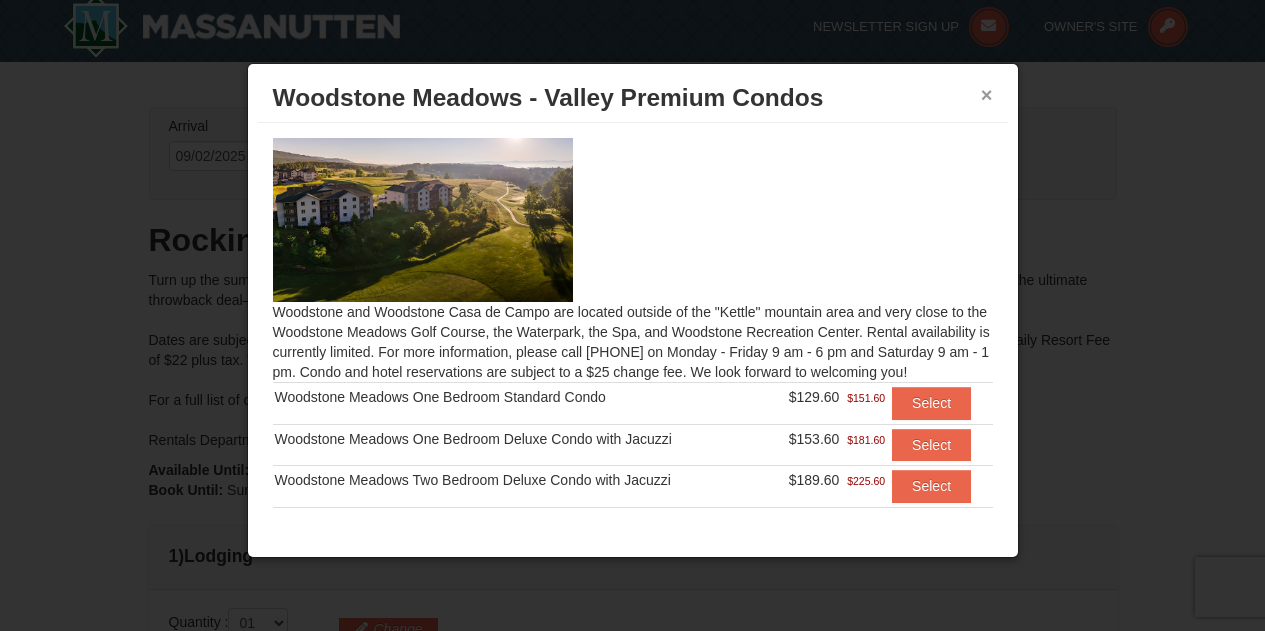 click on "×" at bounding box center (987, 95) 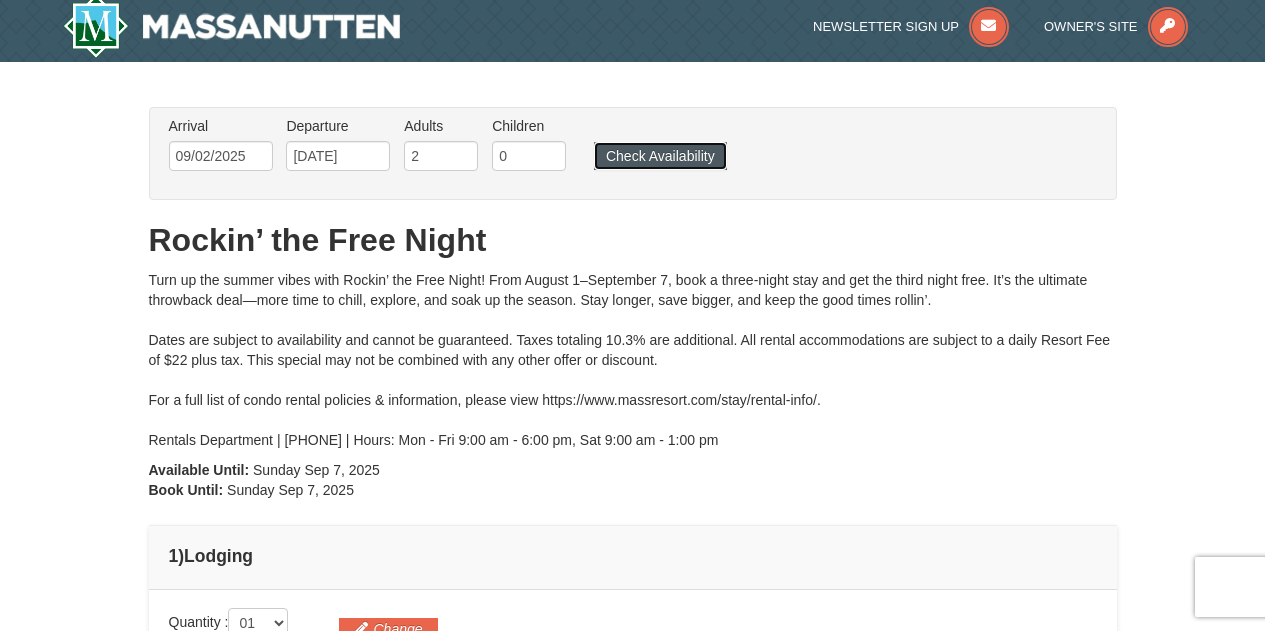 click on "Check Availability" at bounding box center [660, 156] 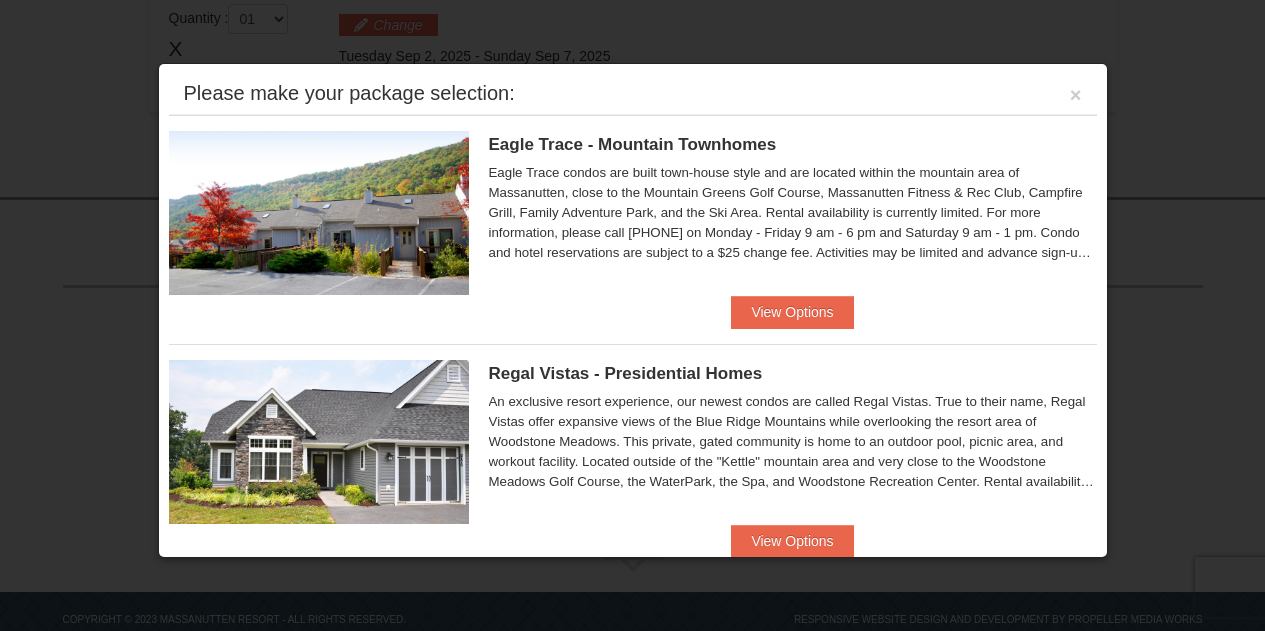 scroll, scrollTop: 612, scrollLeft: 0, axis: vertical 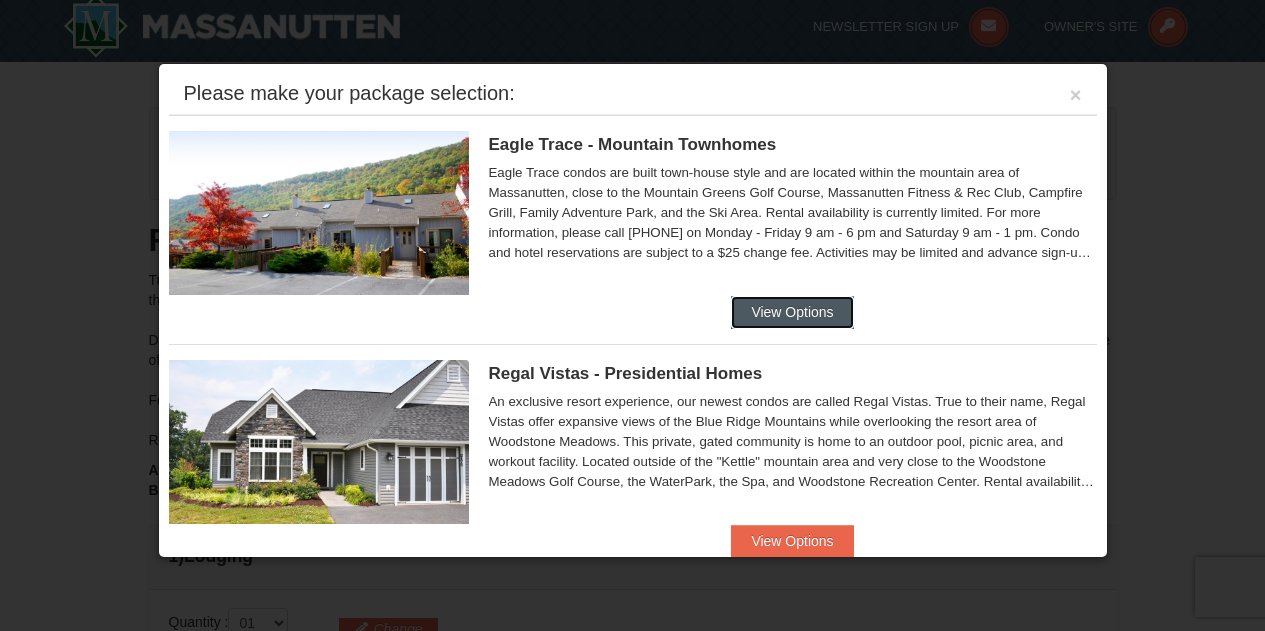 click on "View Options" at bounding box center [792, 312] 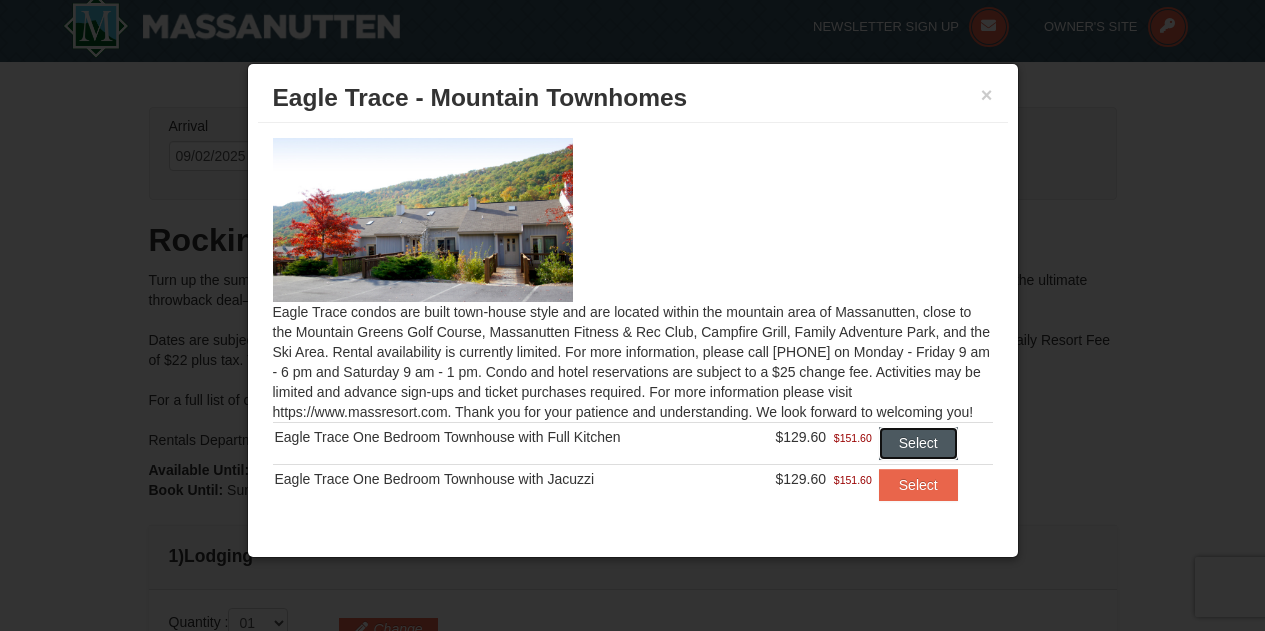click on "Select" at bounding box center [918, 443] 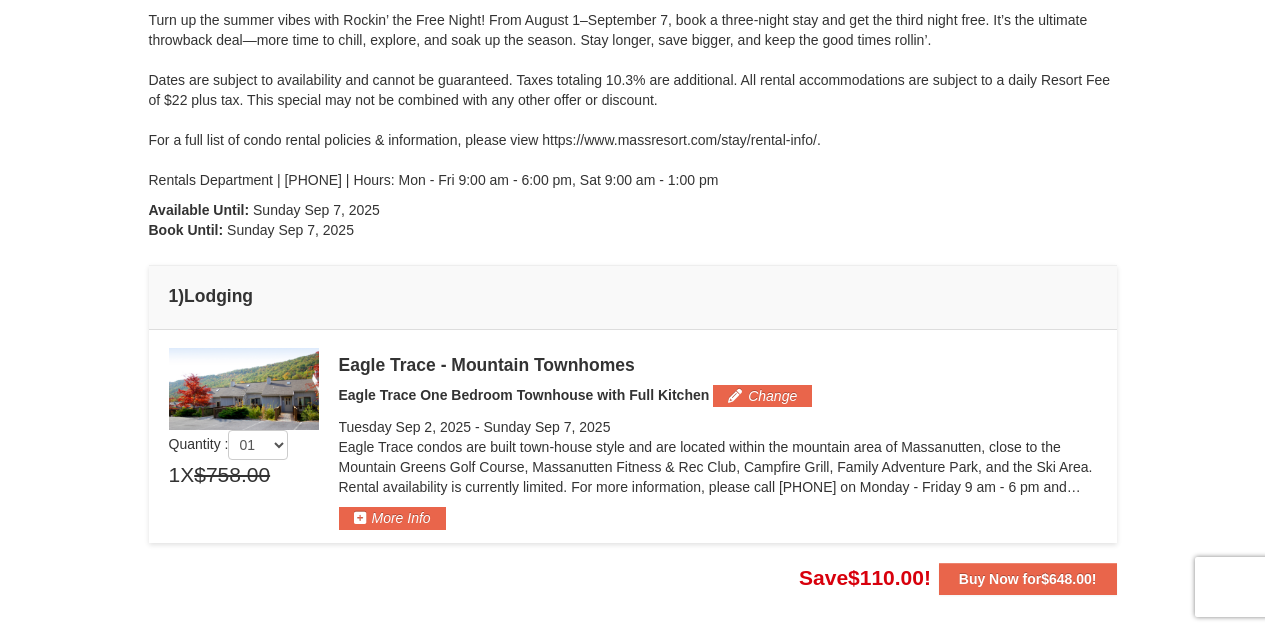 scroll, scrollTop: 269, scrollLeft: 0, axis: vertical 